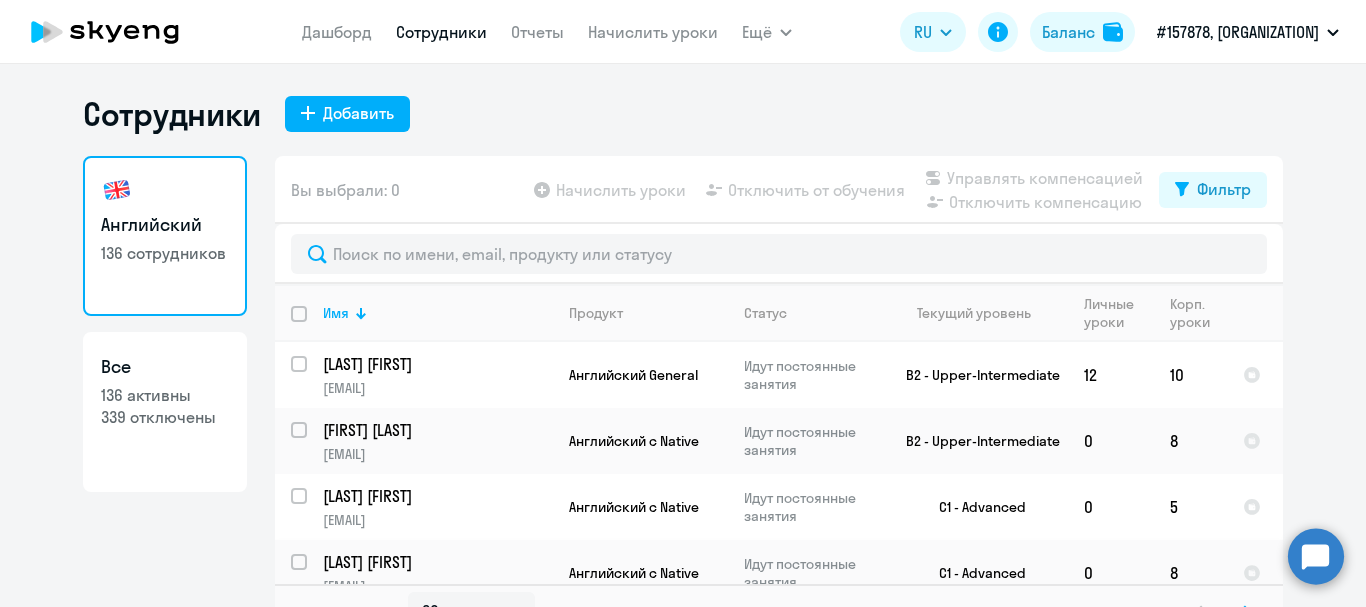 select on "30" 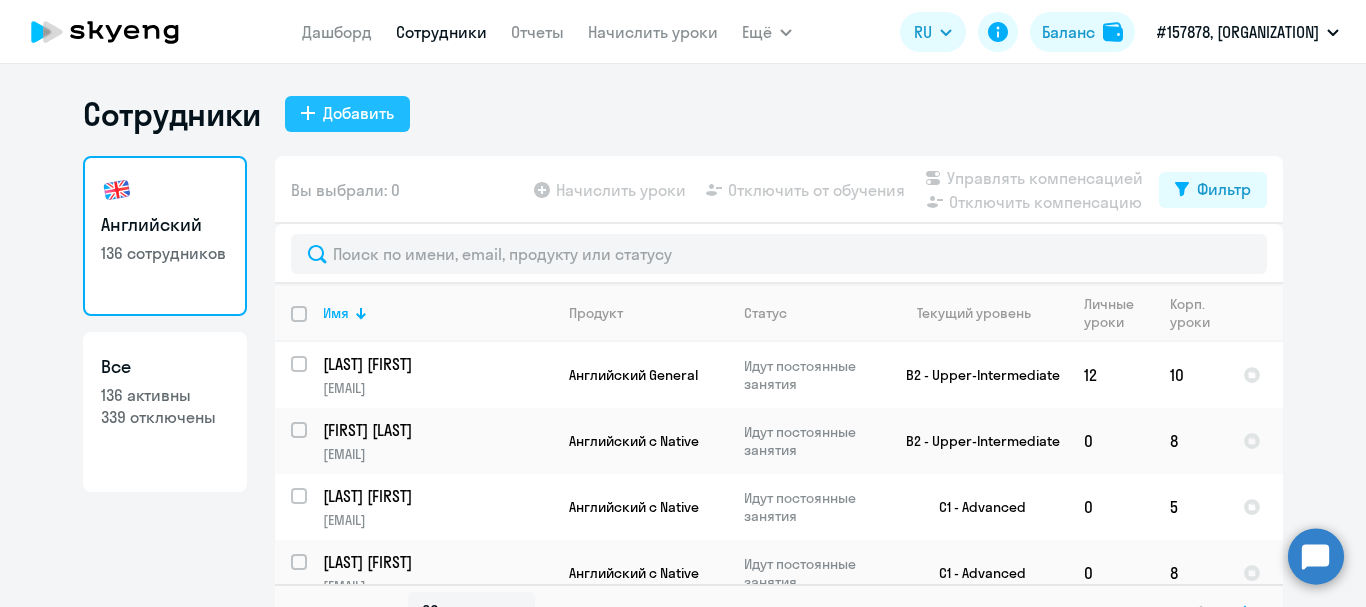 click on "Добавить" 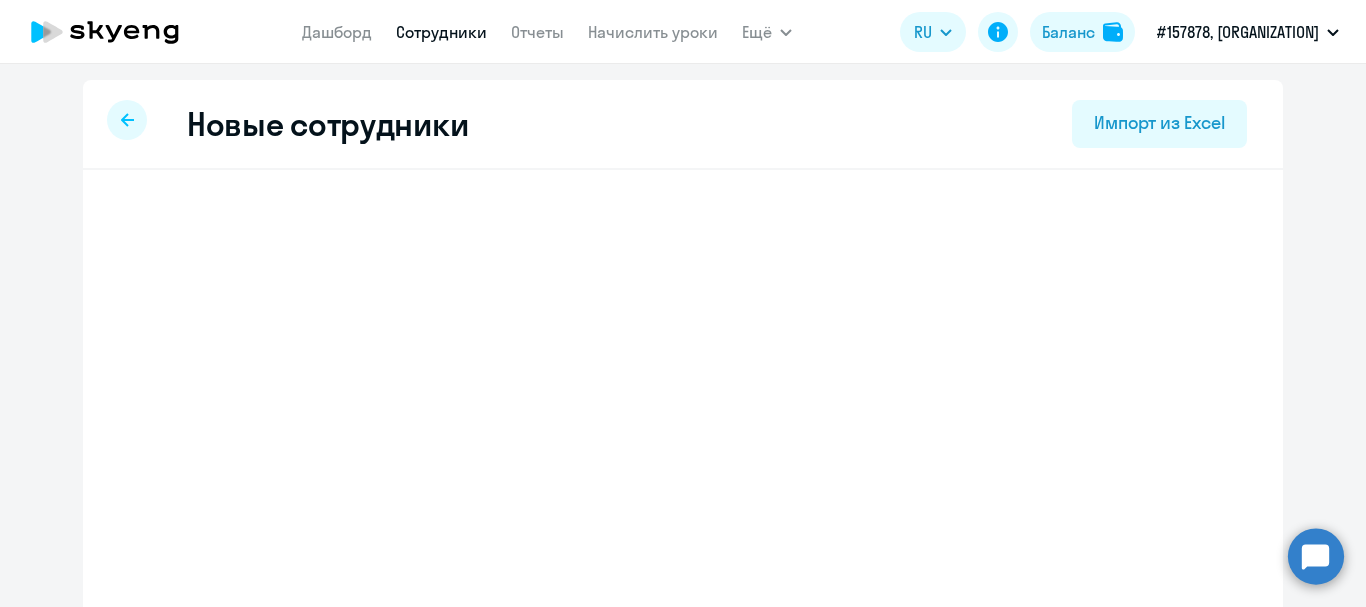 select on "english_adult_not_native_speaker" 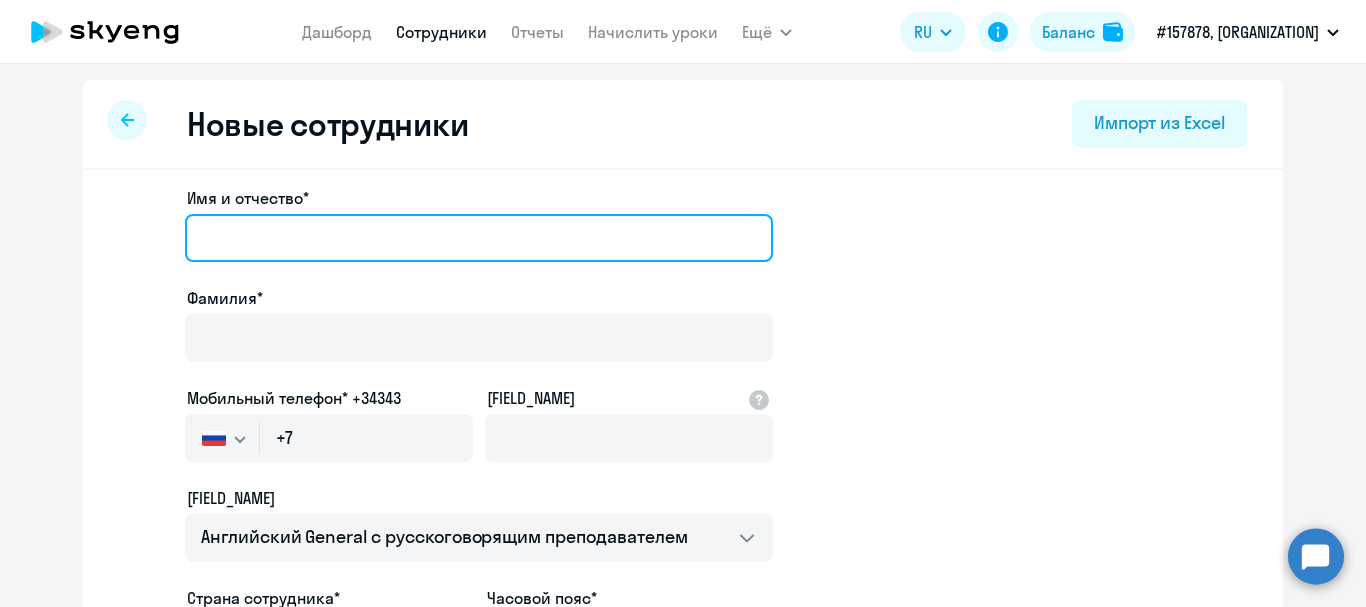 click on "Имя и отчество*" at bounding box center [479, 238] 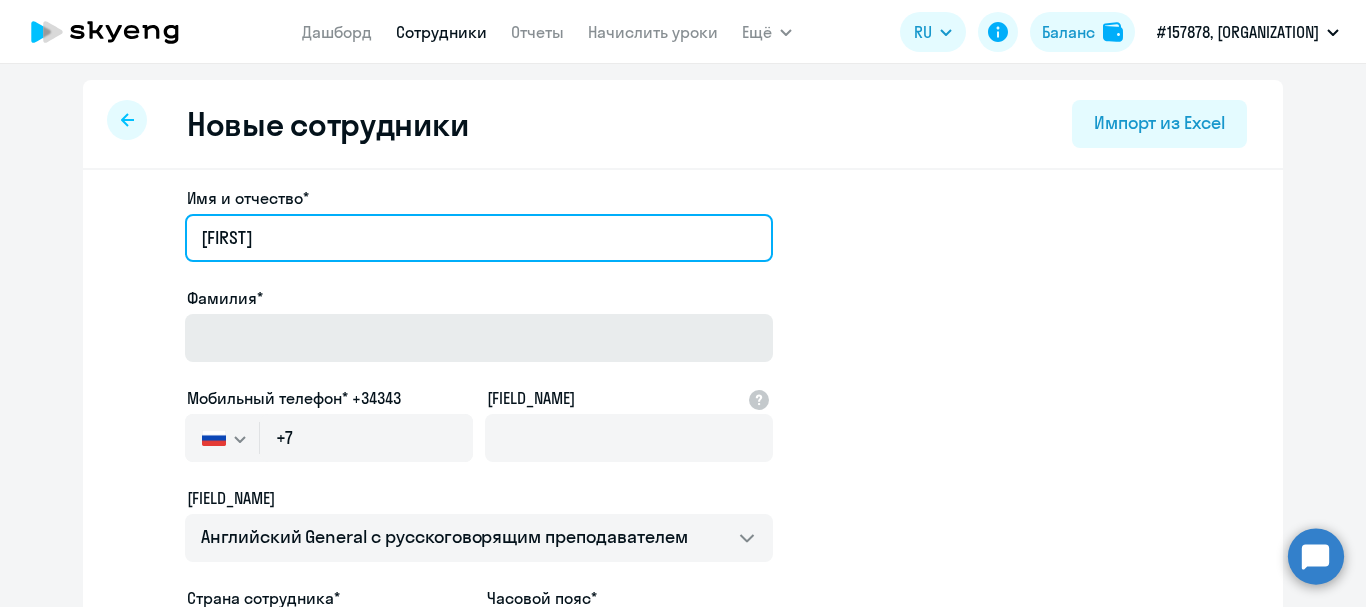 type on "[FIRST]" 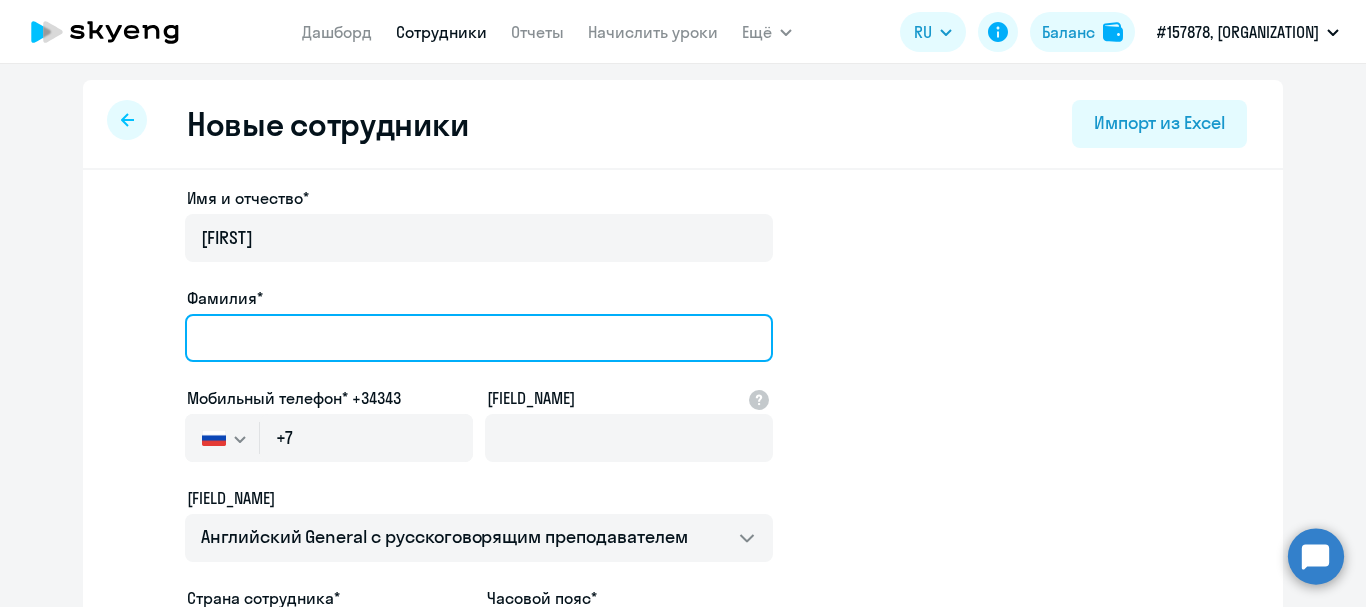 click on "Фамилия*" at bounding box center (479, 338) 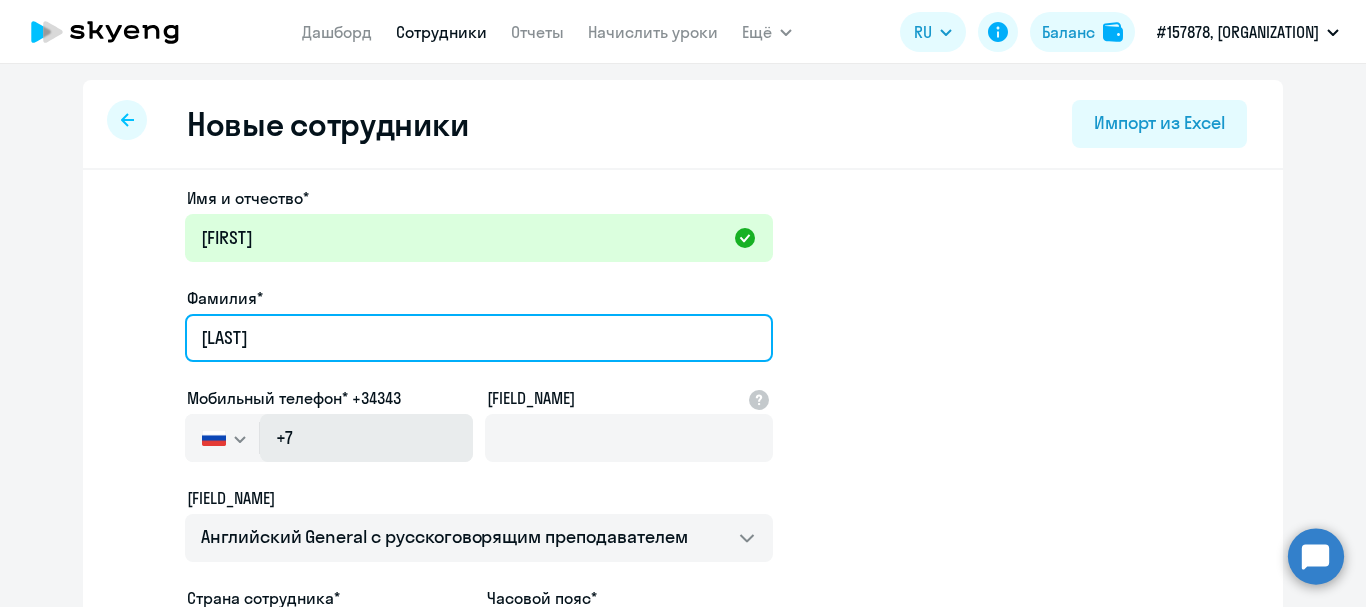 type on "[LAST]" 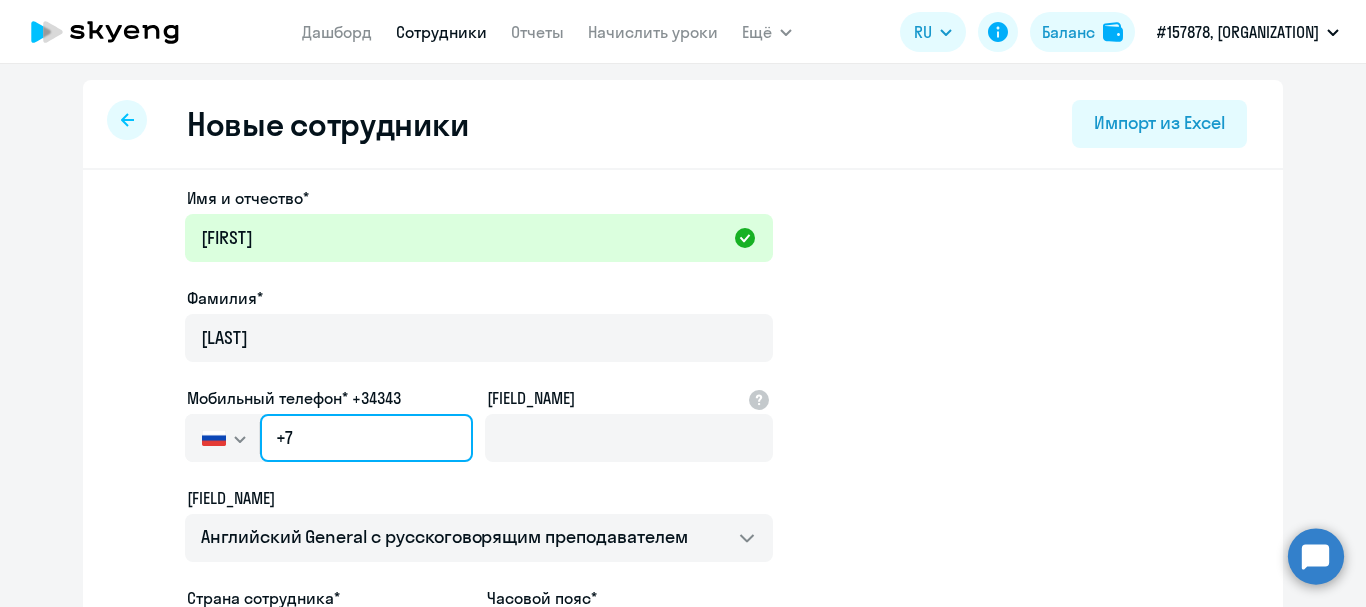 click on "+7" 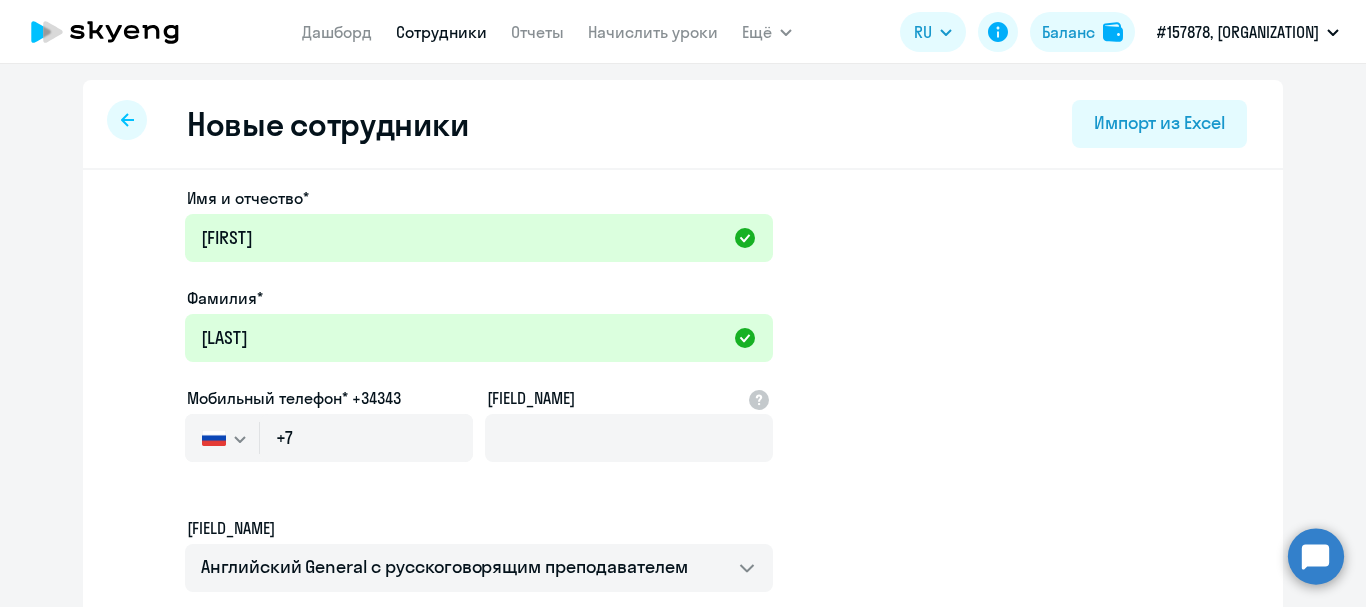 click 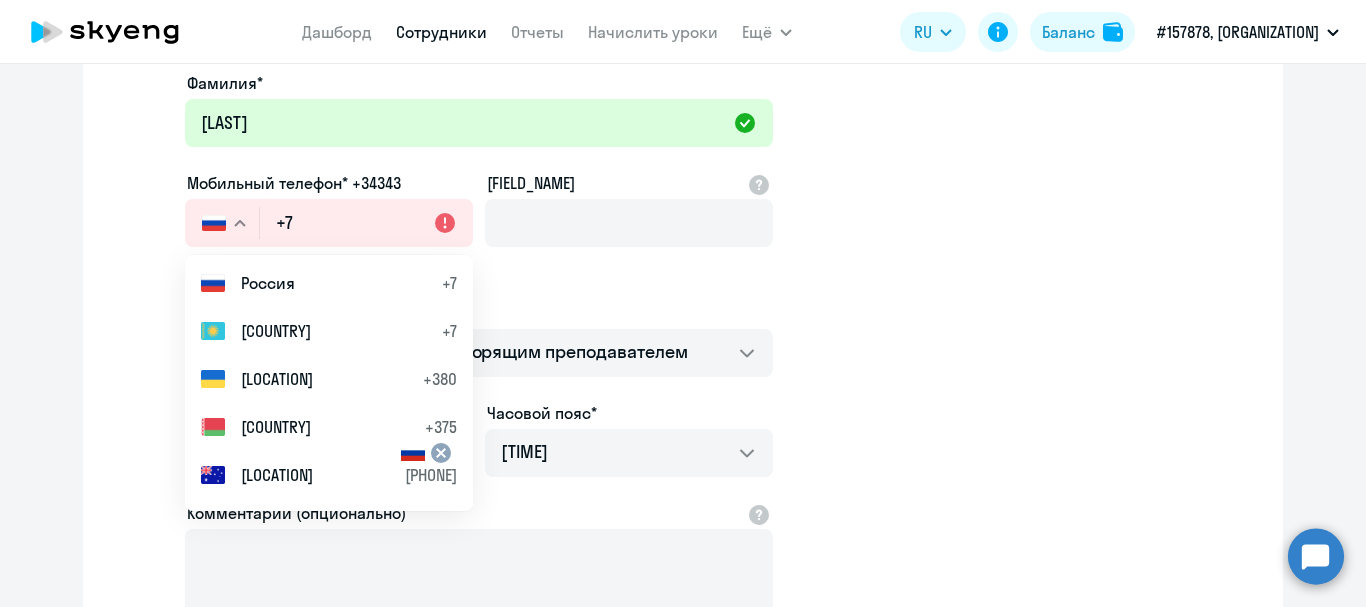 scroll, scrollTop: 233, scrollLeft: 0, axis: vertical 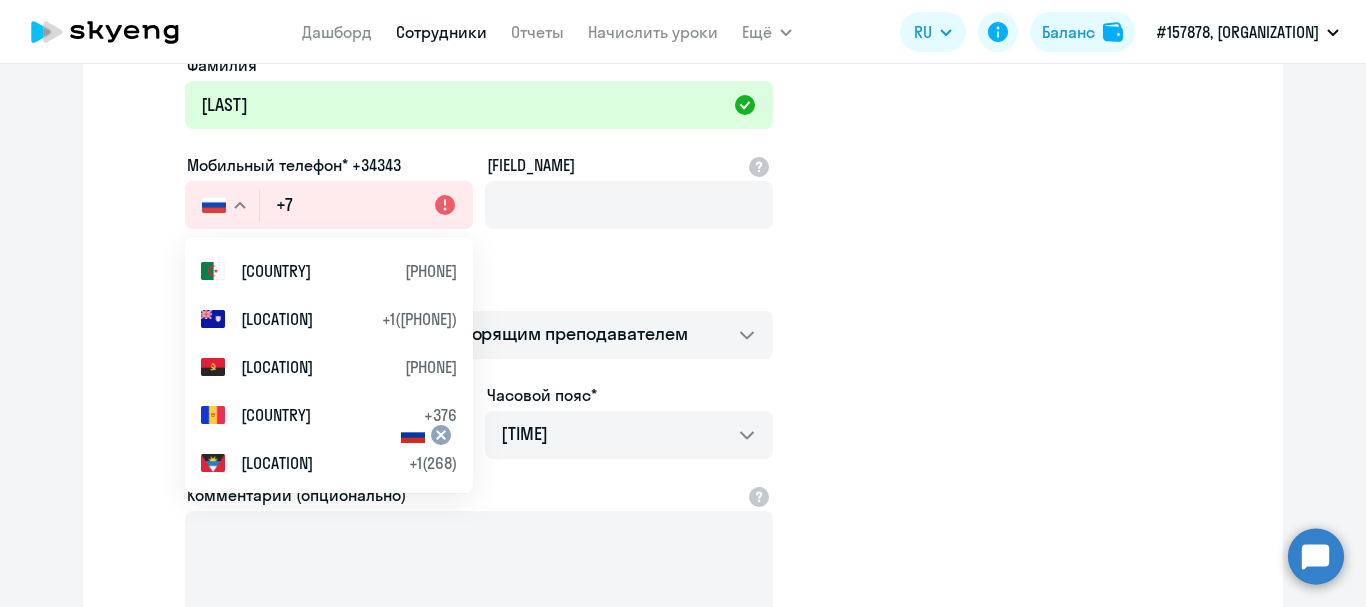 type 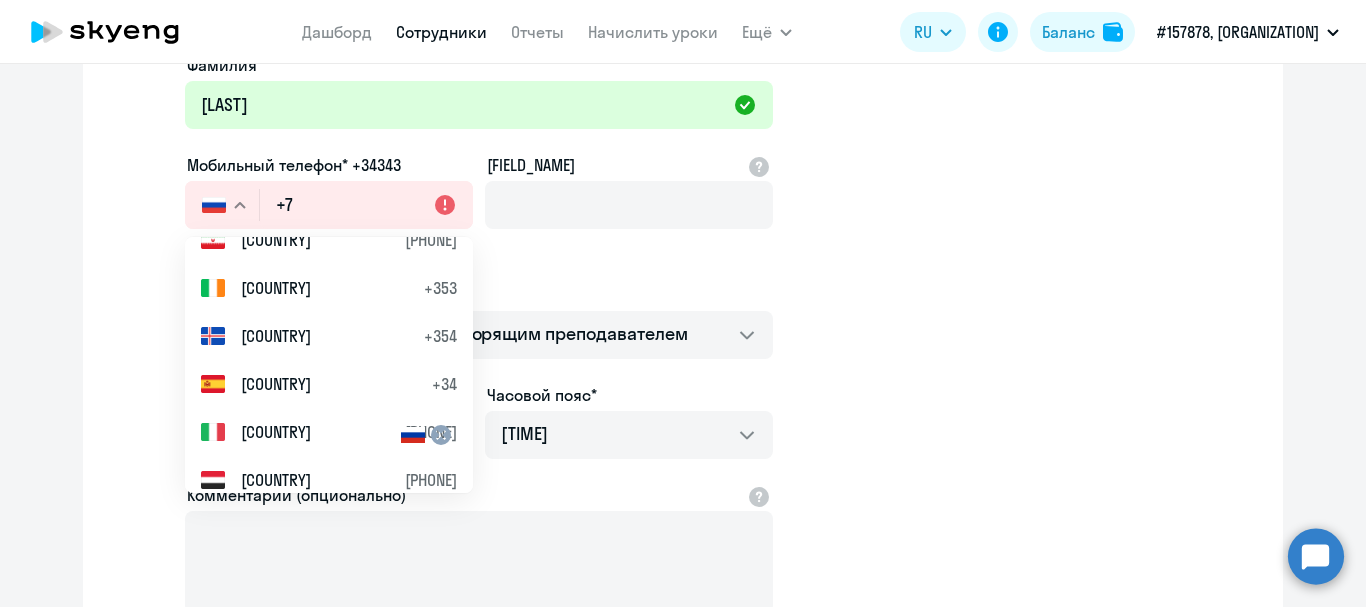 scroll, scrollTop: 3589, scrollLeft: 0, axis: vertical 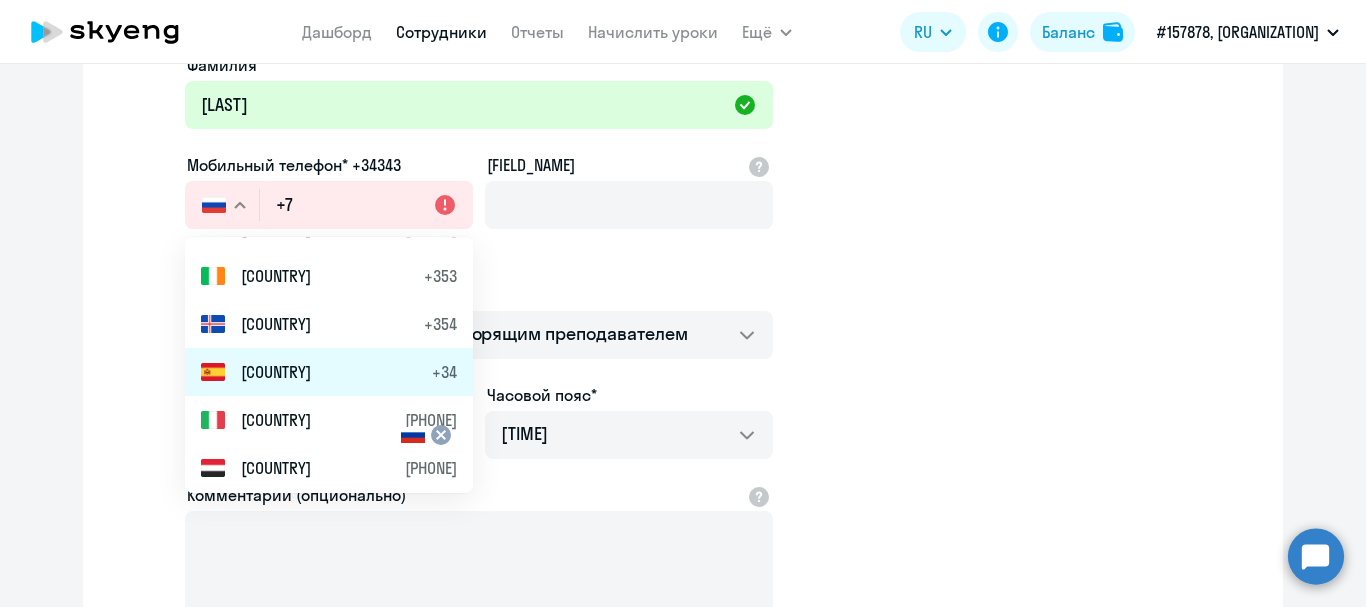 click on "[COUNTRY] +34" 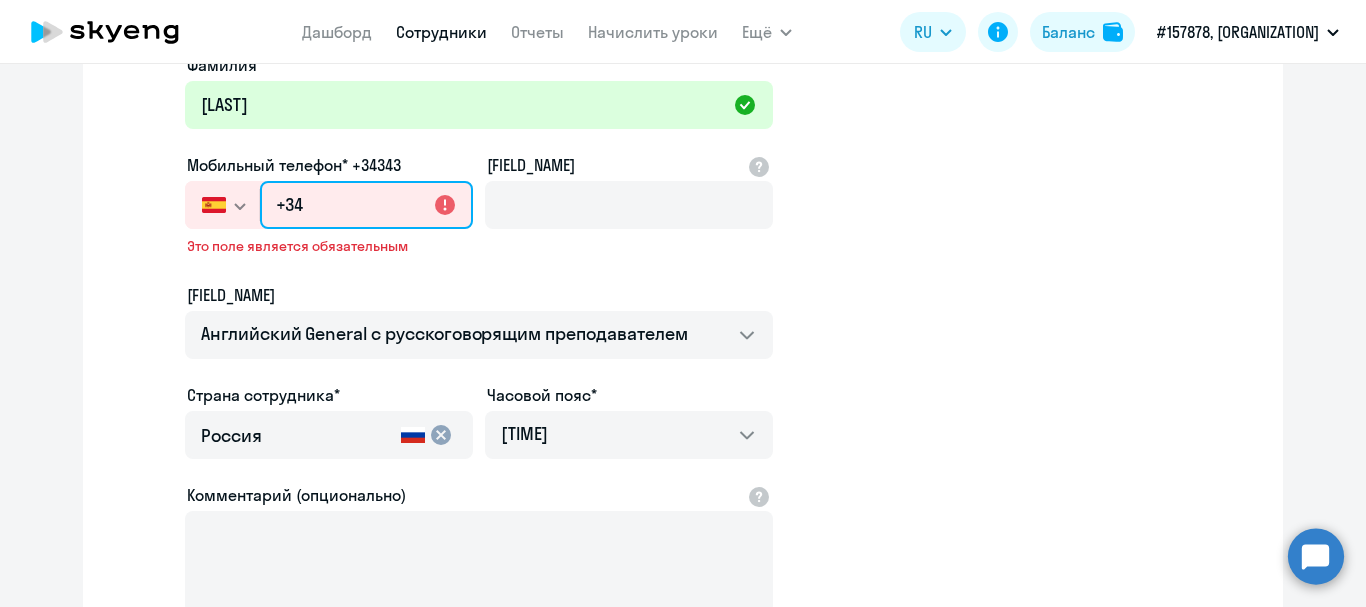 click on "+34" 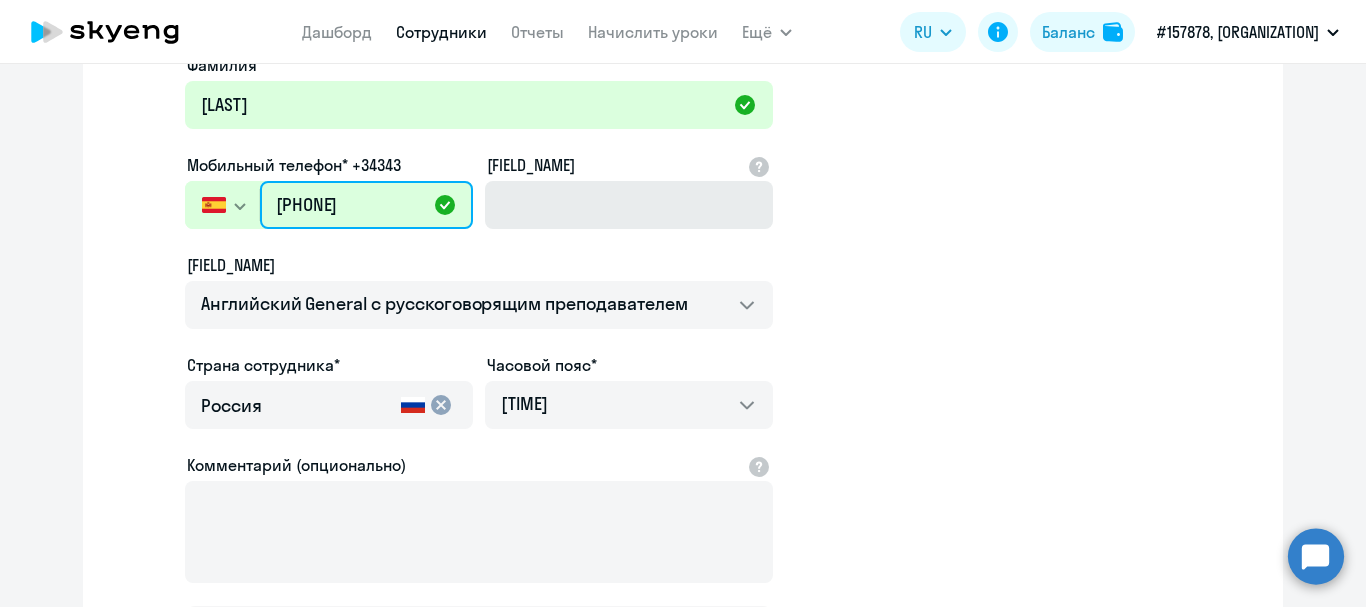 type on "[PHONE]" 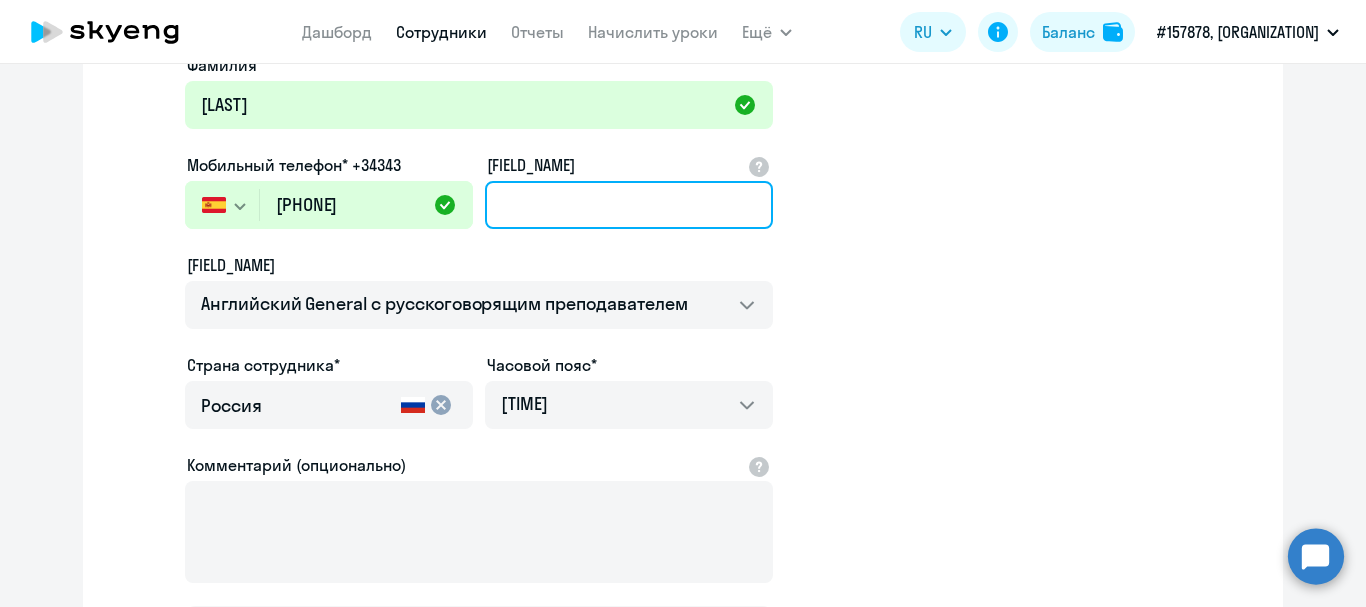 click on "[FIELD_NAME]" at bounding box center (629, 205) 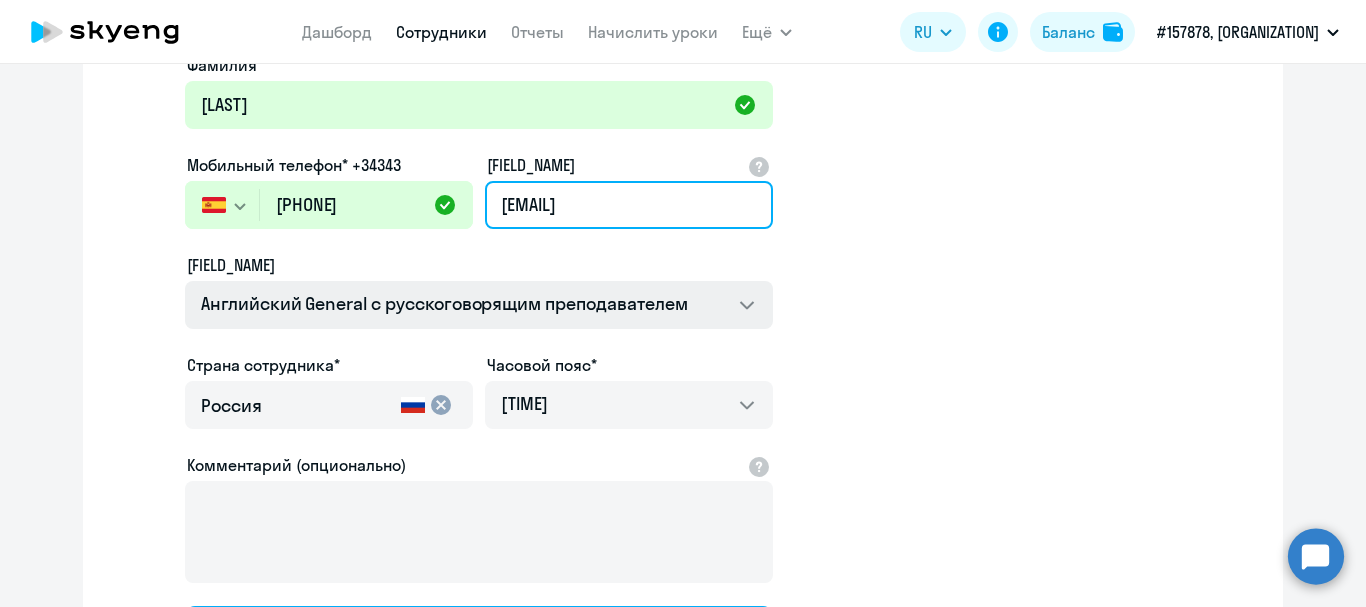 type on "[EMAIL]" 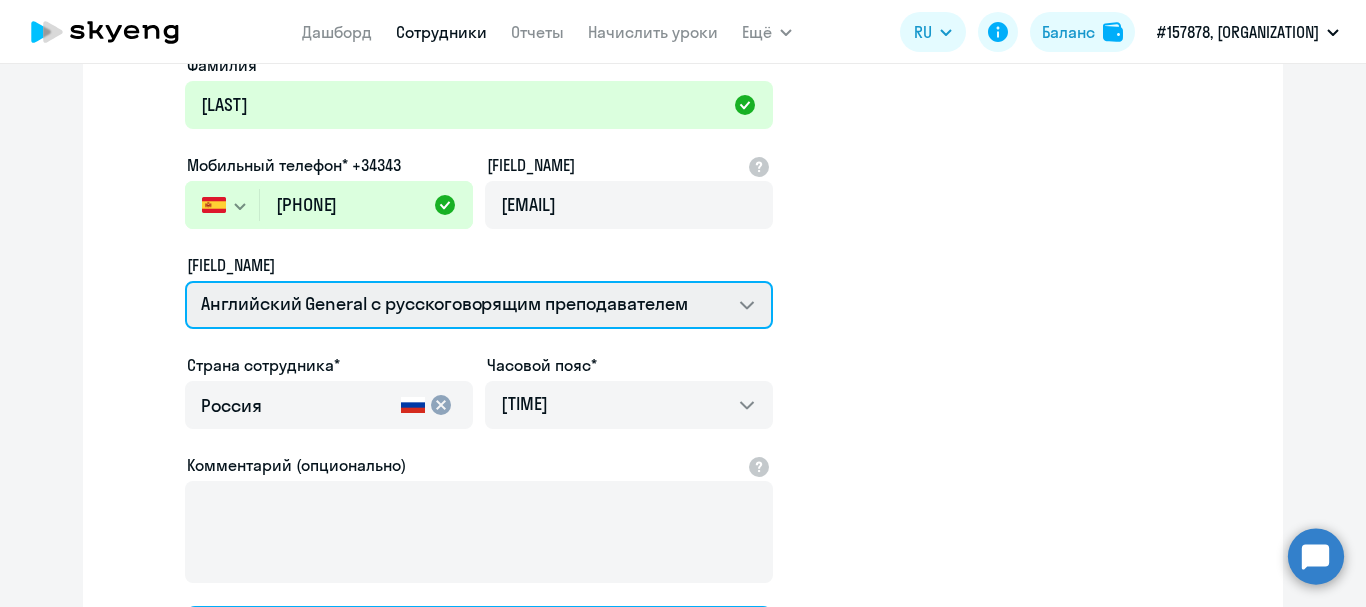 click on "Screening Test   Talks 15 минутные разговоры на английском   Премиум английский с русскоговорящим преподавателем   Английский General с англоговорящим преподавателем   Английский General с русскоговорящим преподавателем" at bounding box center (479, 305) 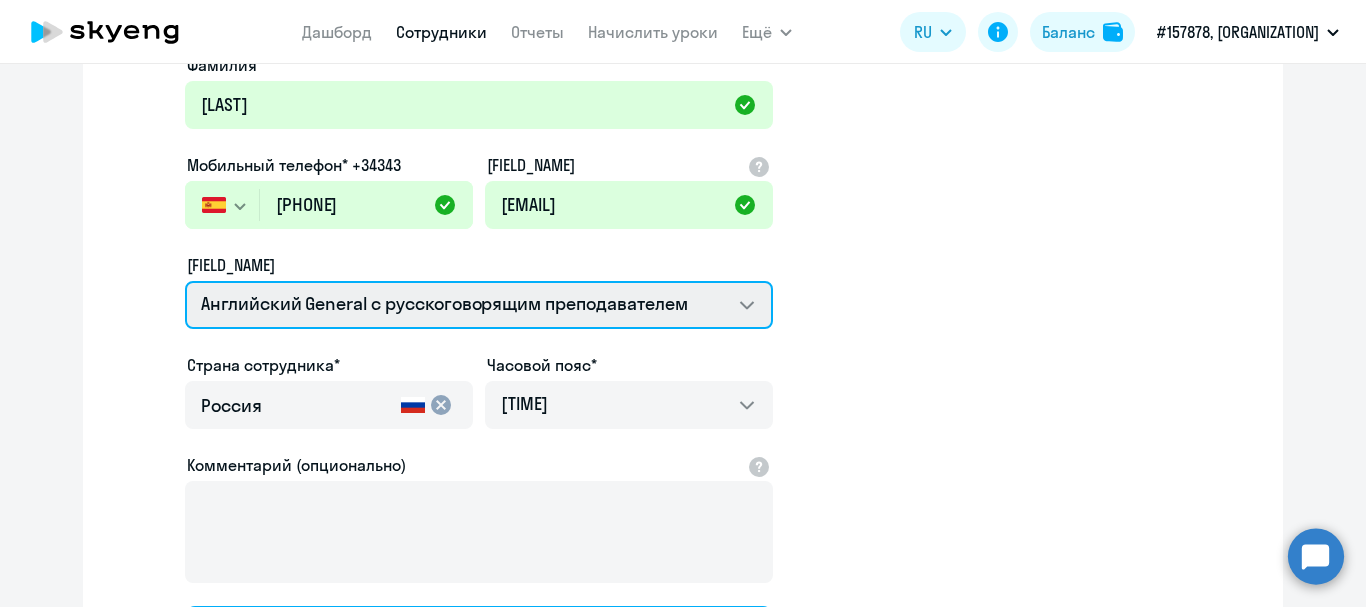select on "[DESCRIPTION]" 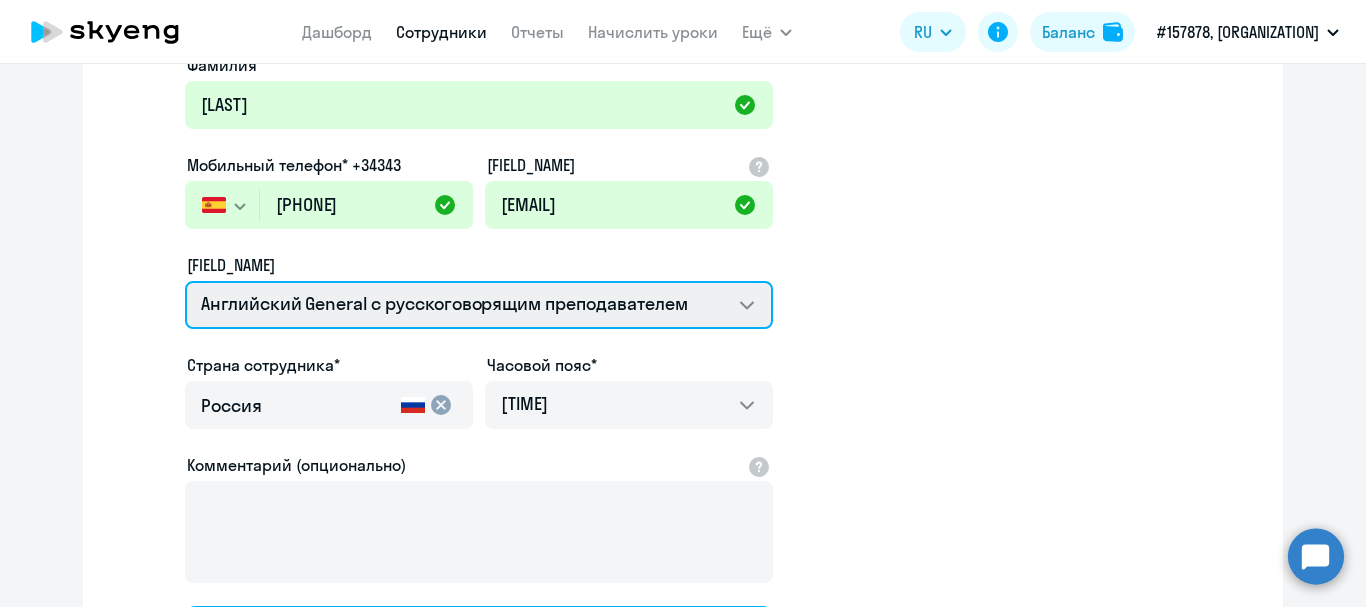 click on "Screening Test   Talks 15 минутные разговоры на английском   Премиум английский с русскоговорящим преподавателем   Английский General с англоговорящим преподавателем   Английский General с русскоговорящим преподавателем" at bounding box center [479, 305] 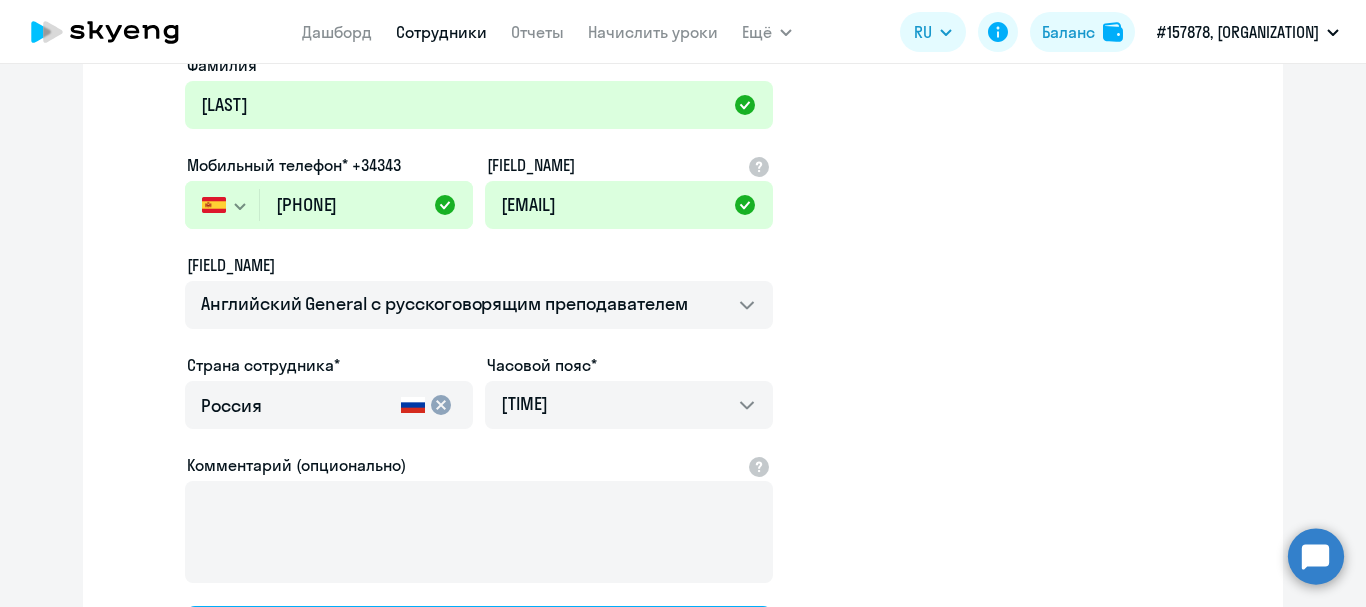 click on "cancel" 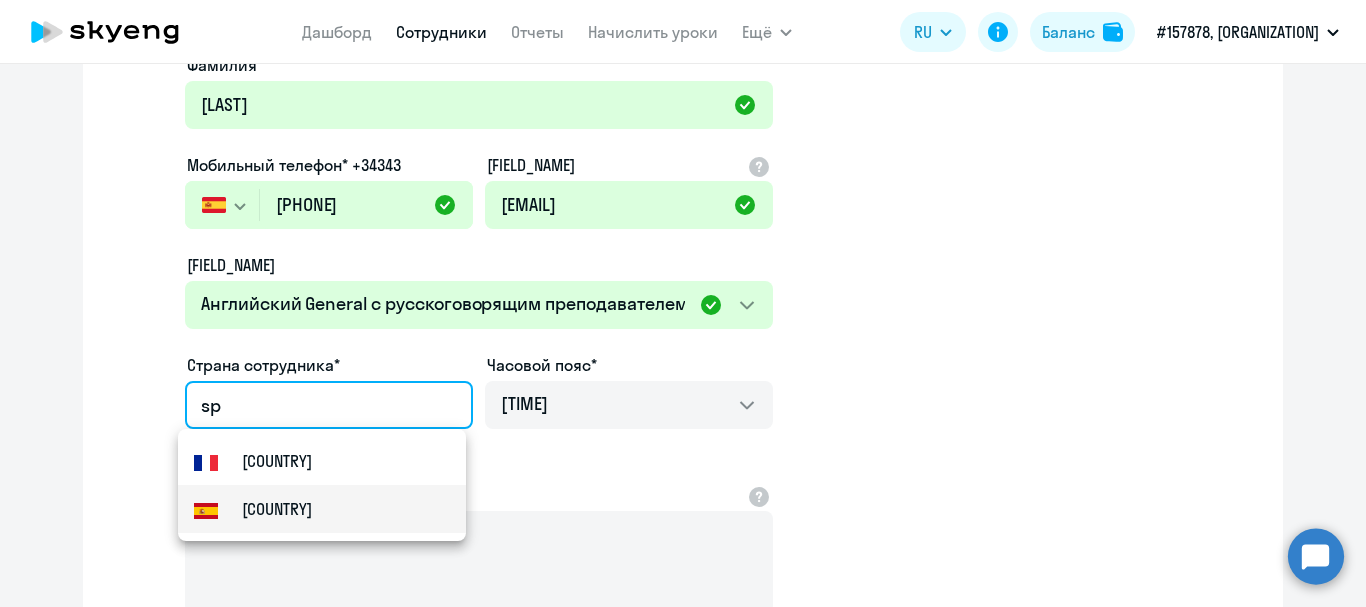 click on "[COUNTRY]" at bounding box center [277, 509] 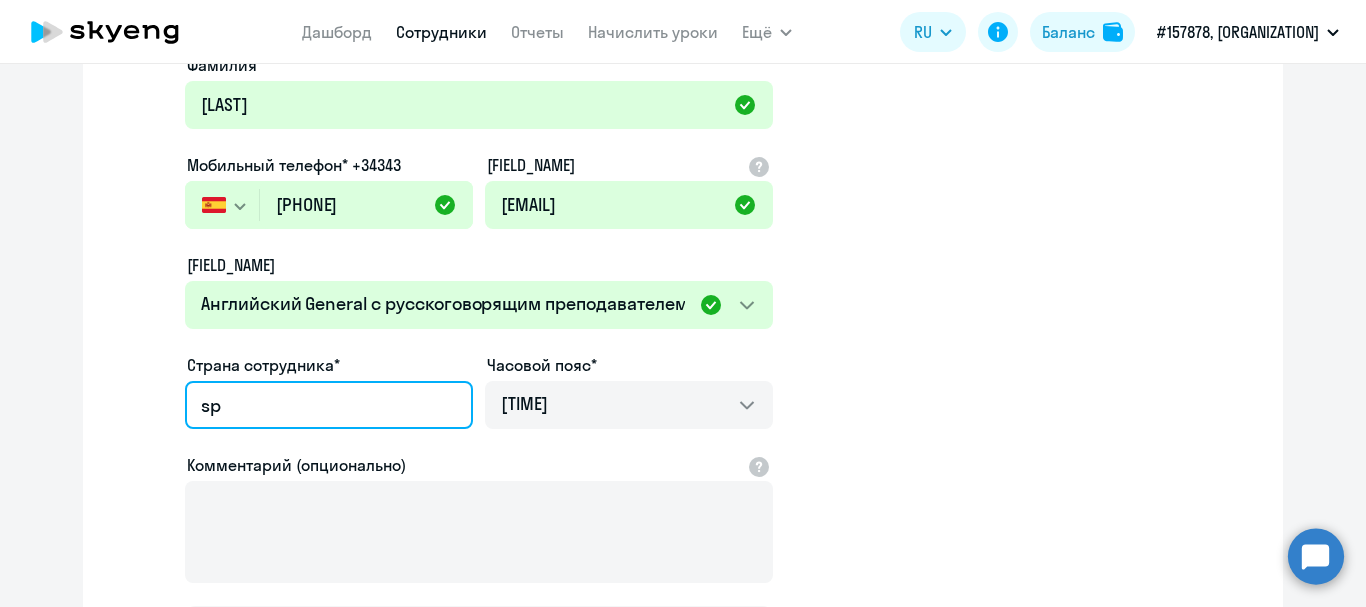 type on "[COUNTRY]" 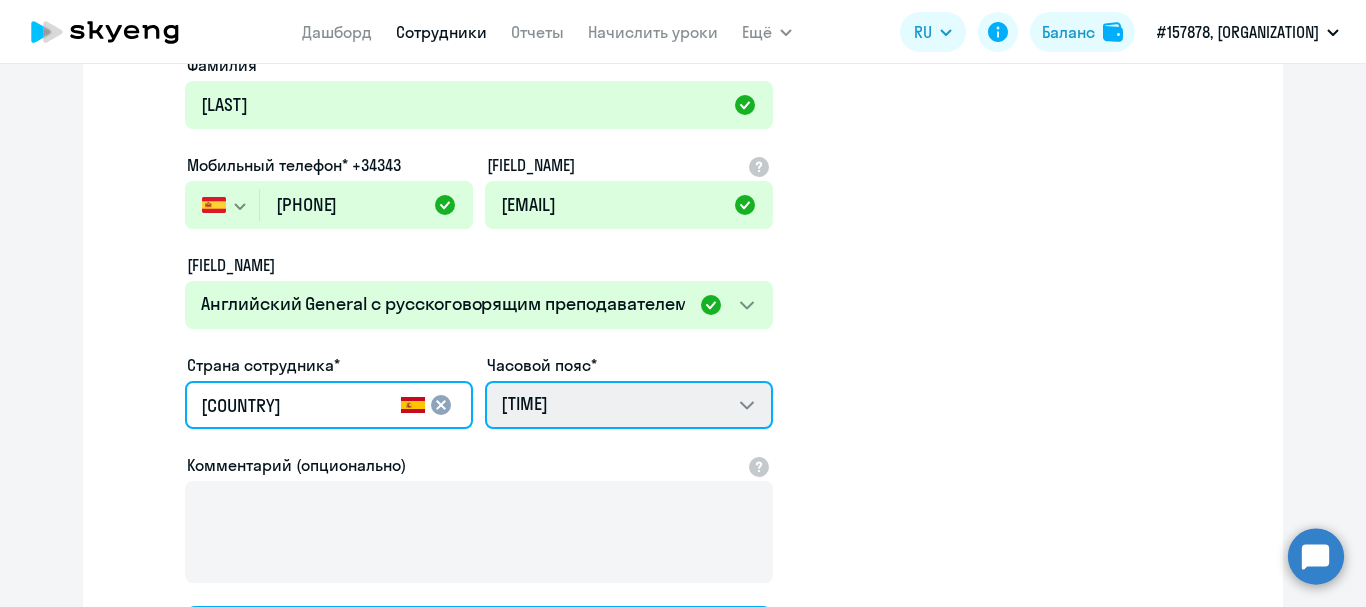 click on "[TIME]" at bounding box center (629, 405) 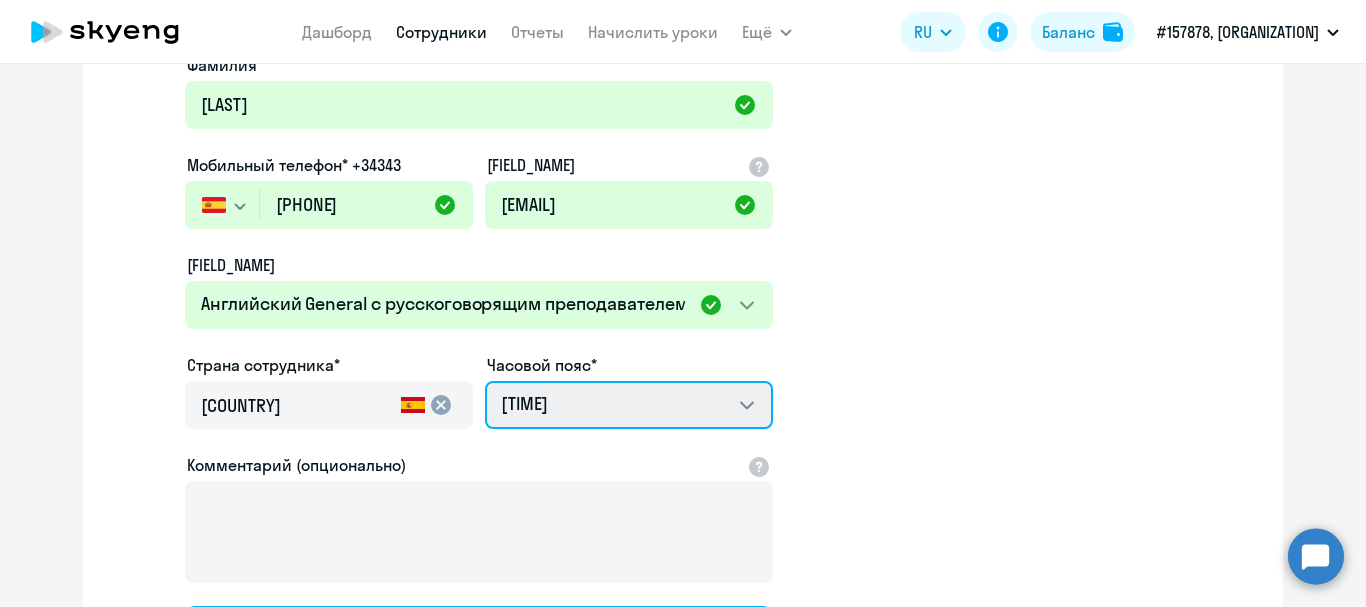 select on "2" 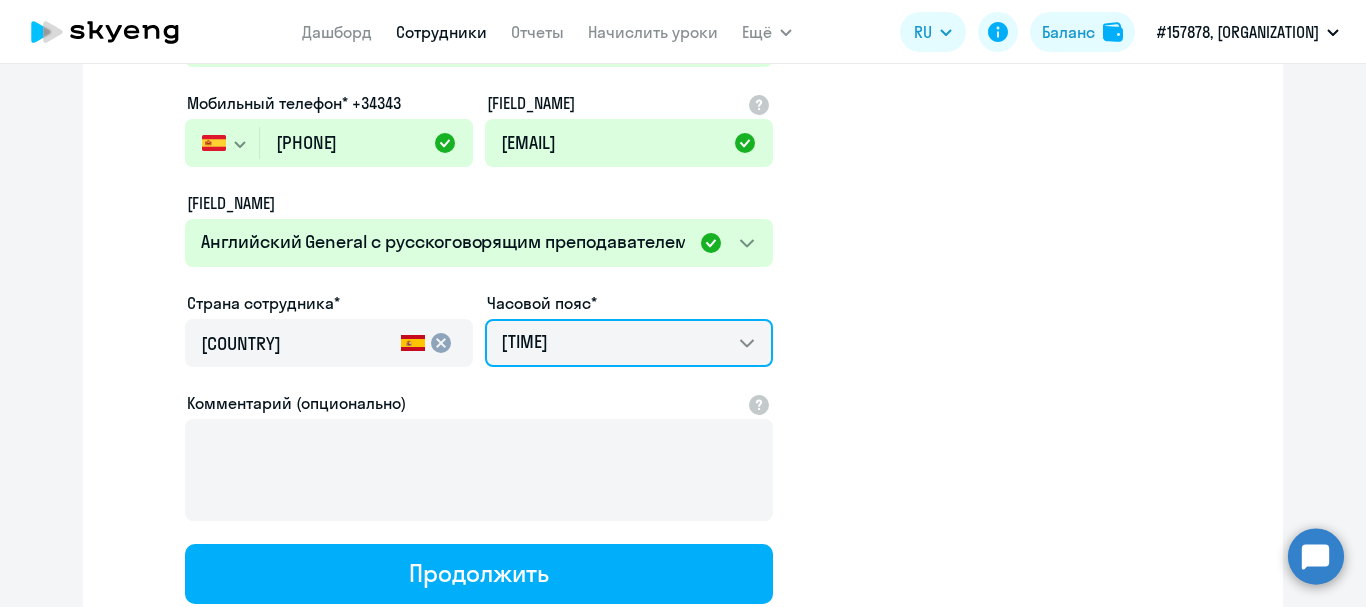 scroll, scrollTop: 358, scrollLeft: 0, axis: vertical 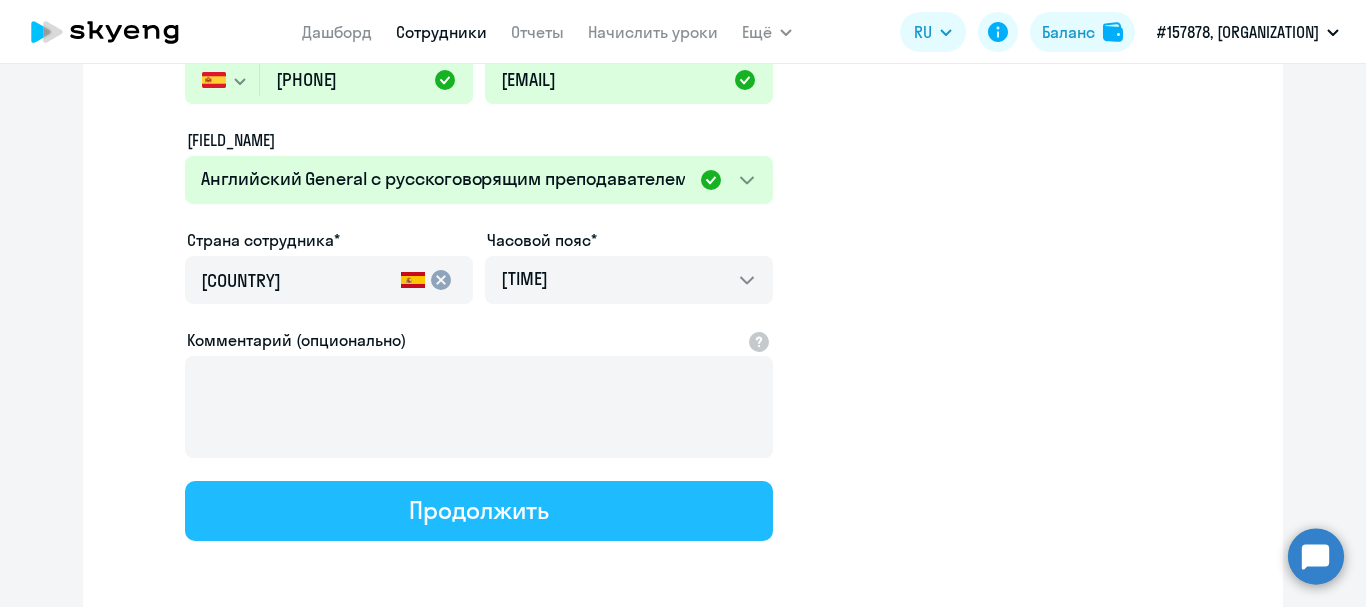 click on "Продолжить" 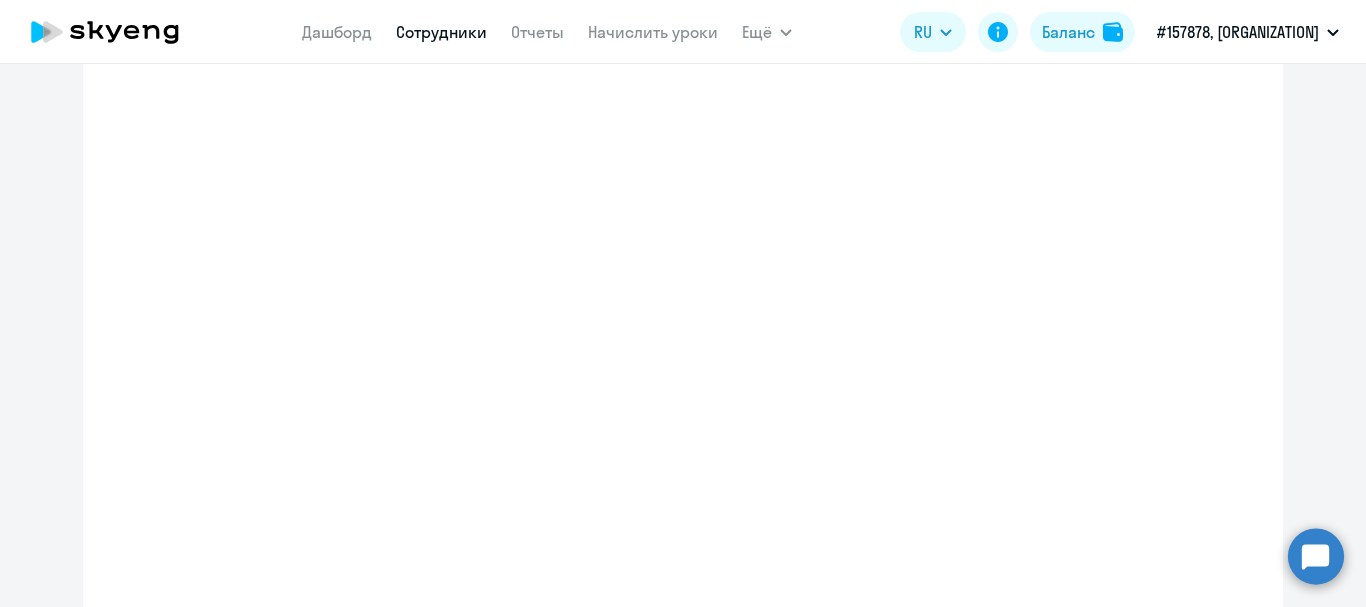 select on "[DESCRIPTION]" 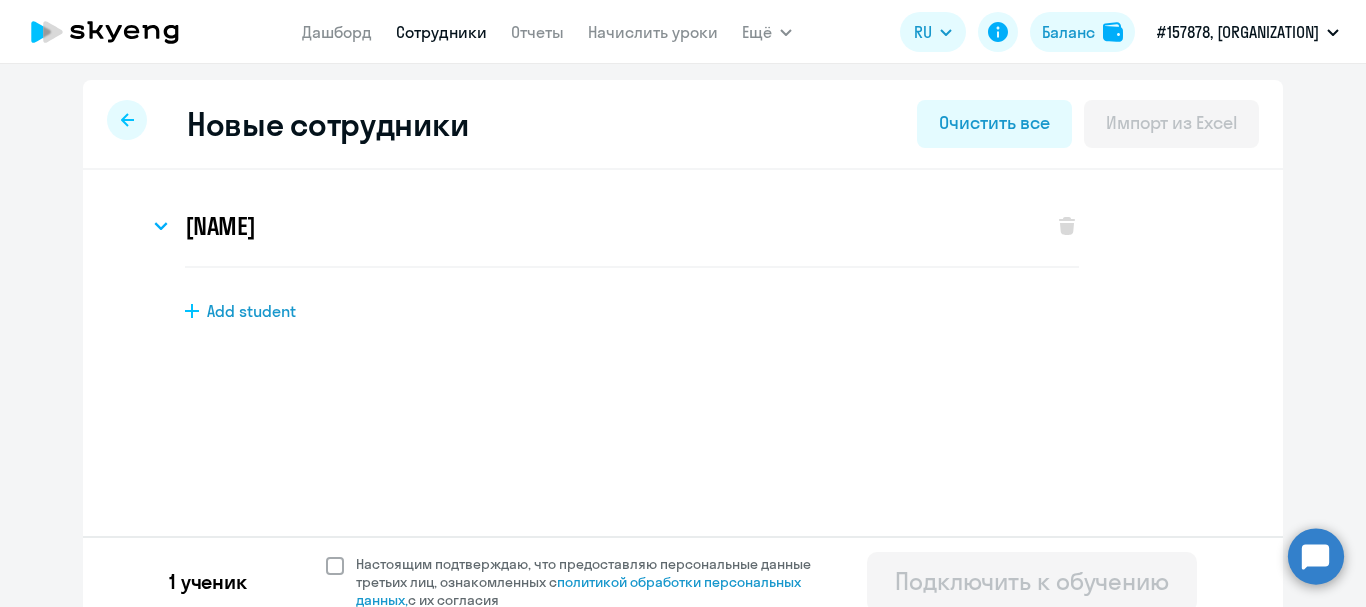 click 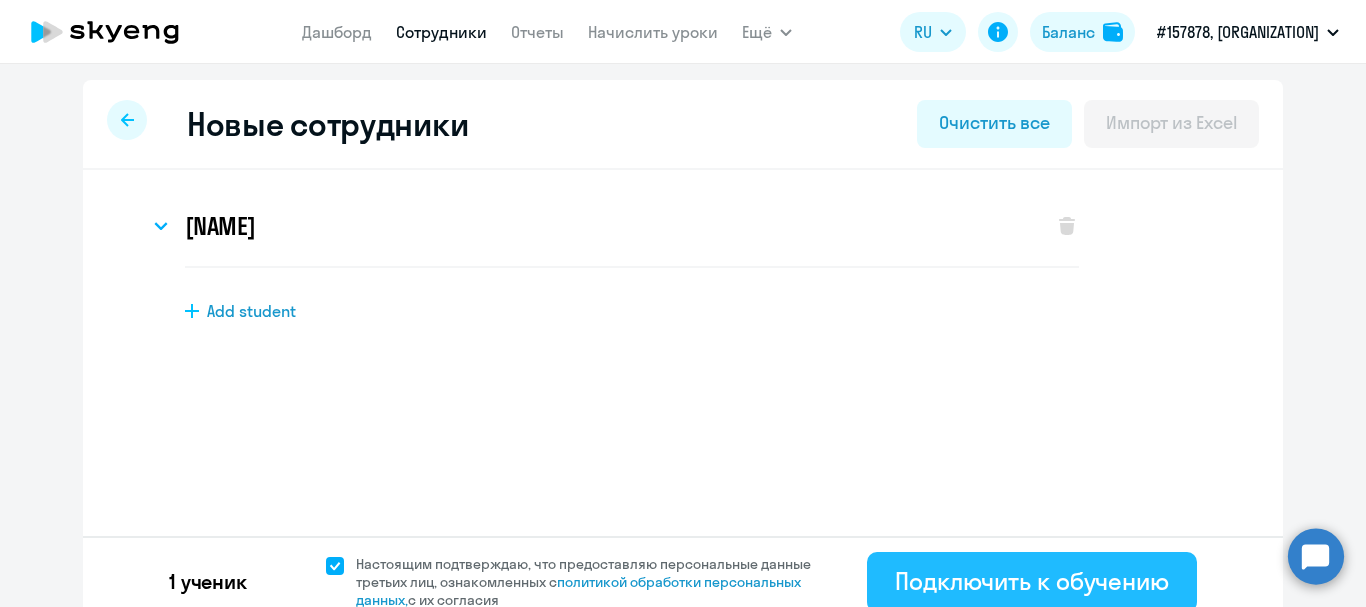 click on "Подключить к обучению" 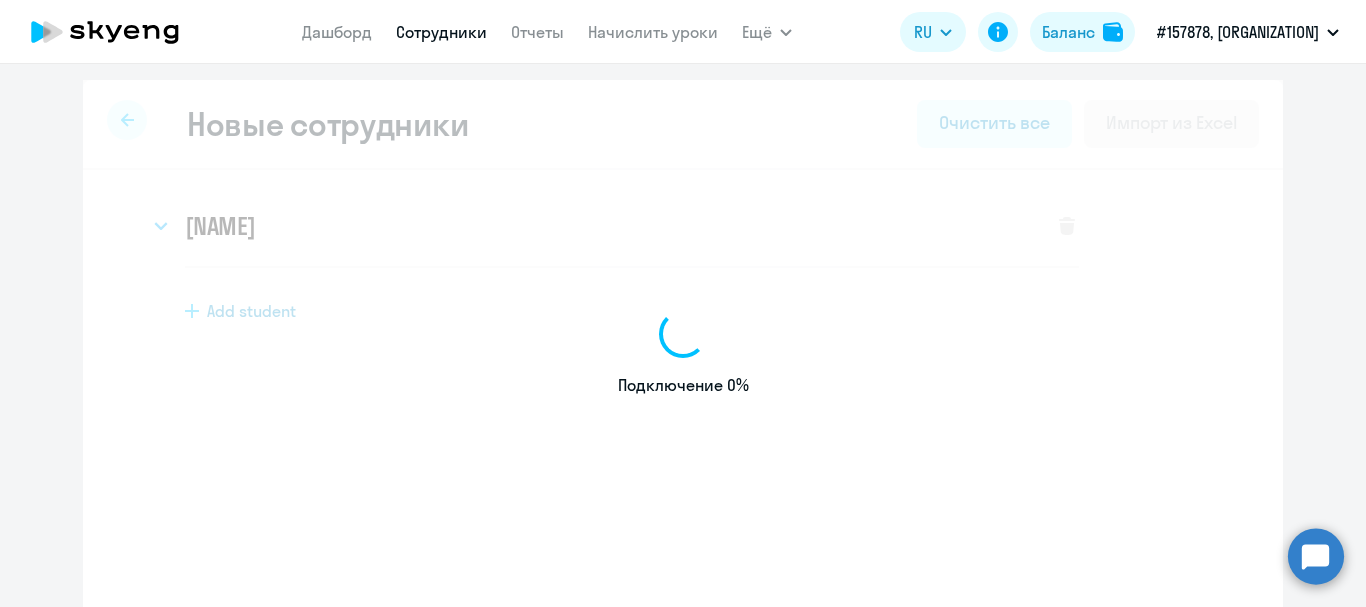 select on "english_adult_not_native_speaker" 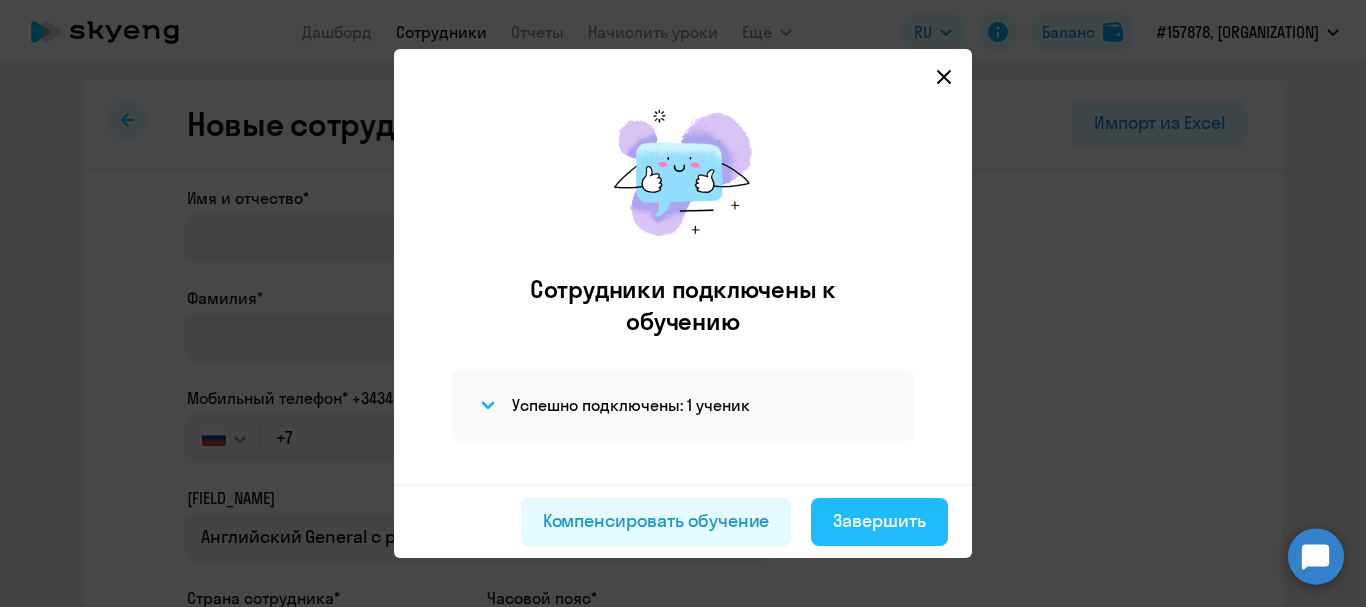 click on "Завершить" at bounding box center [879, 521] 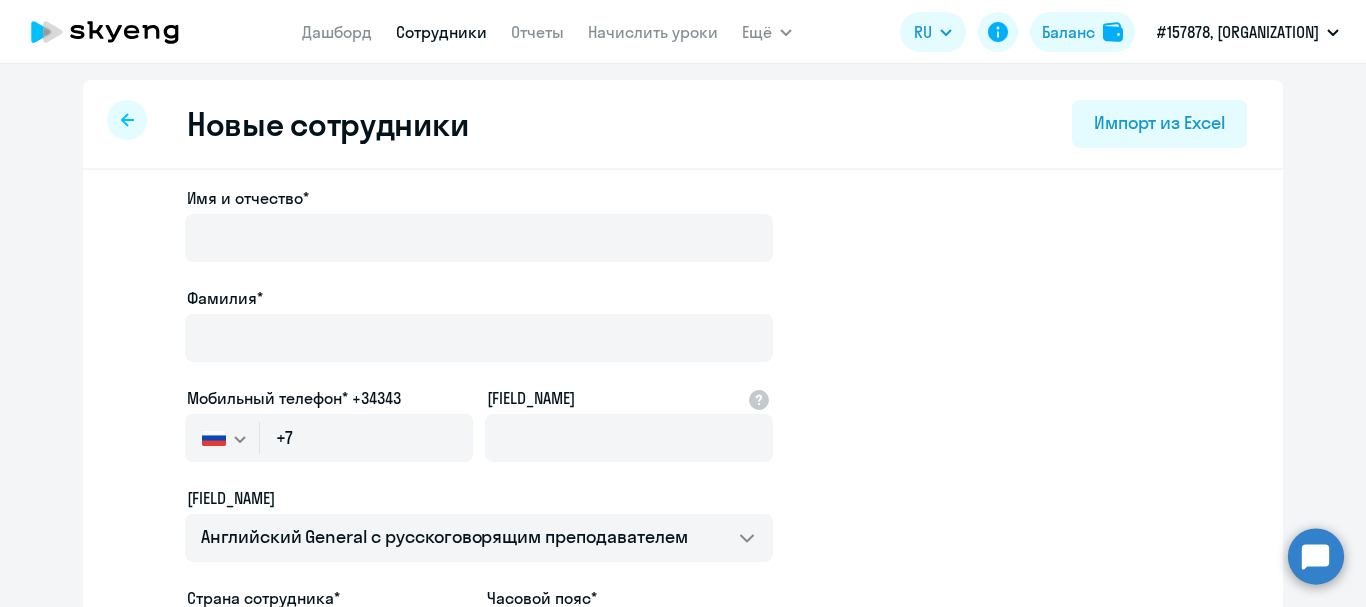 select on "30" 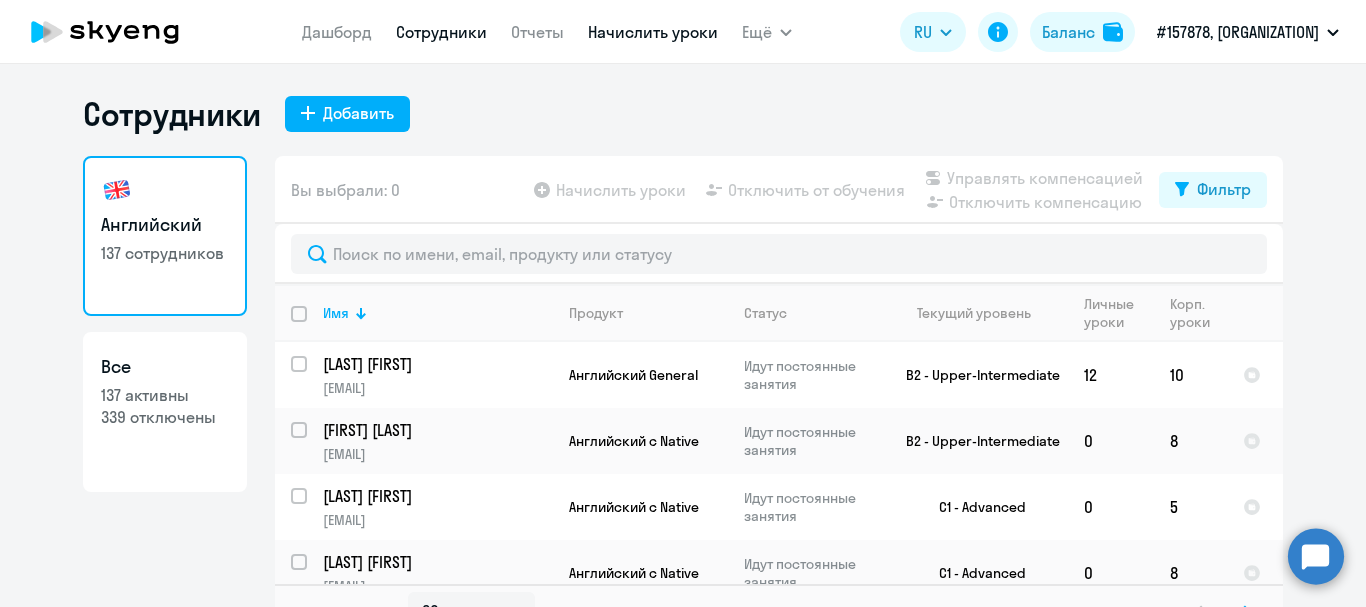 click on "Начислить уроки" at bounding box center [653, 32] 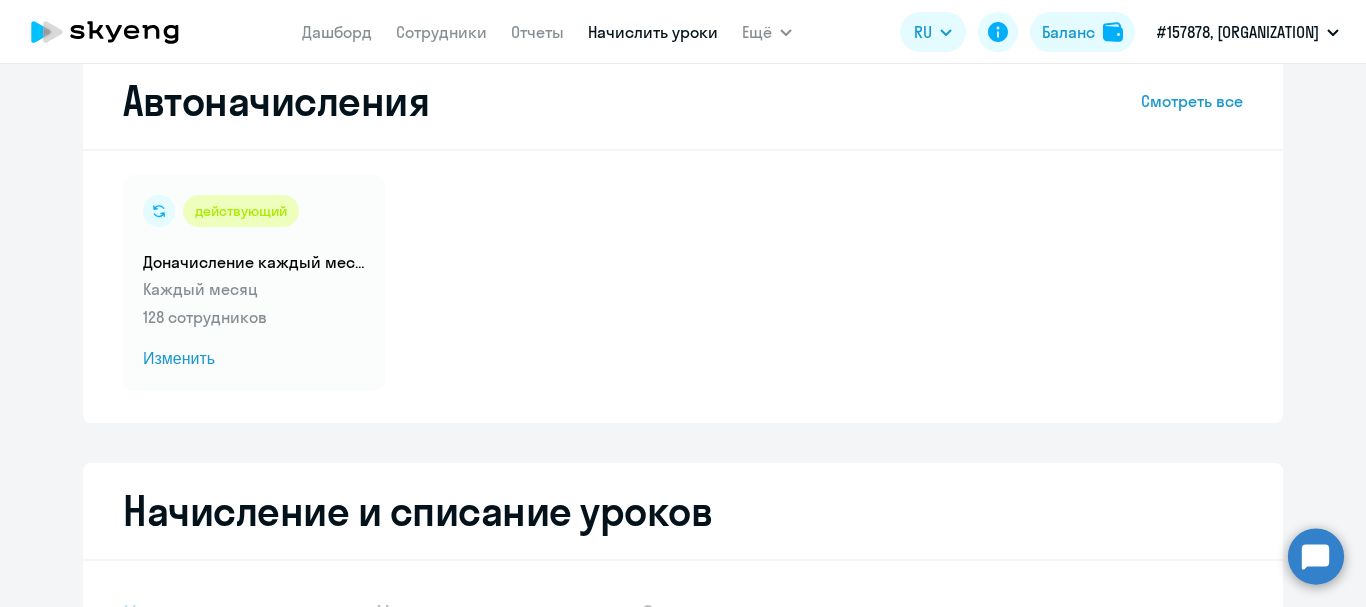 select on "10" 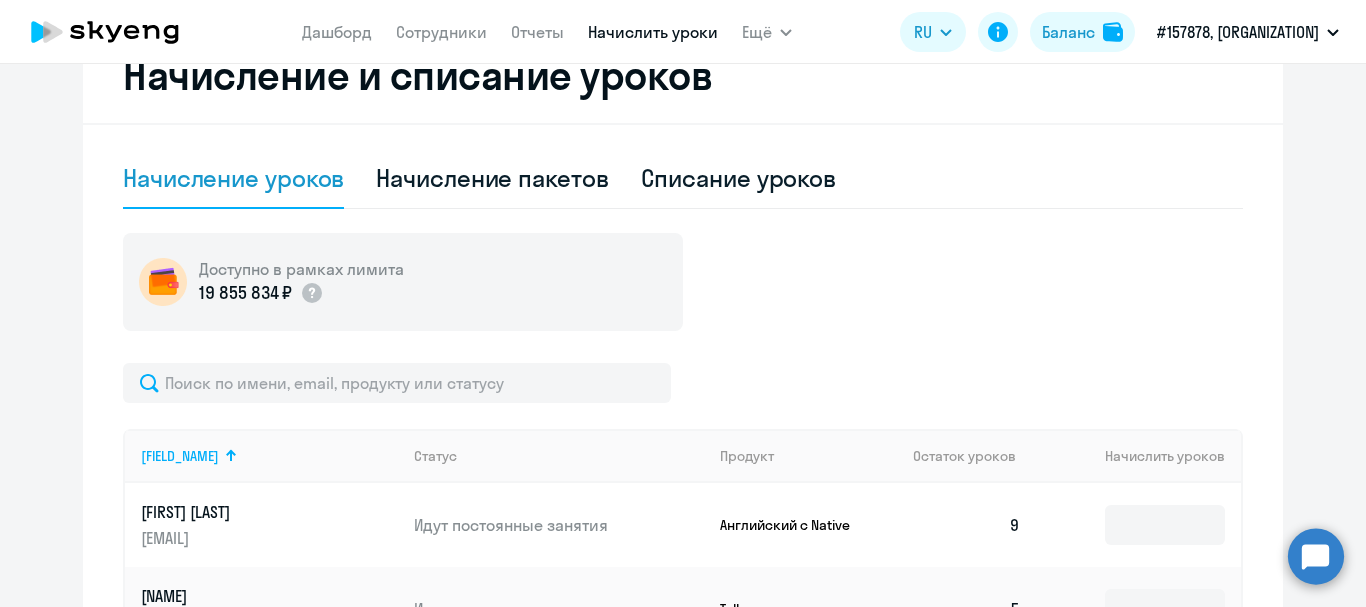scroll, scrollTop: 479, scrollLeft: 0, axis: vertical 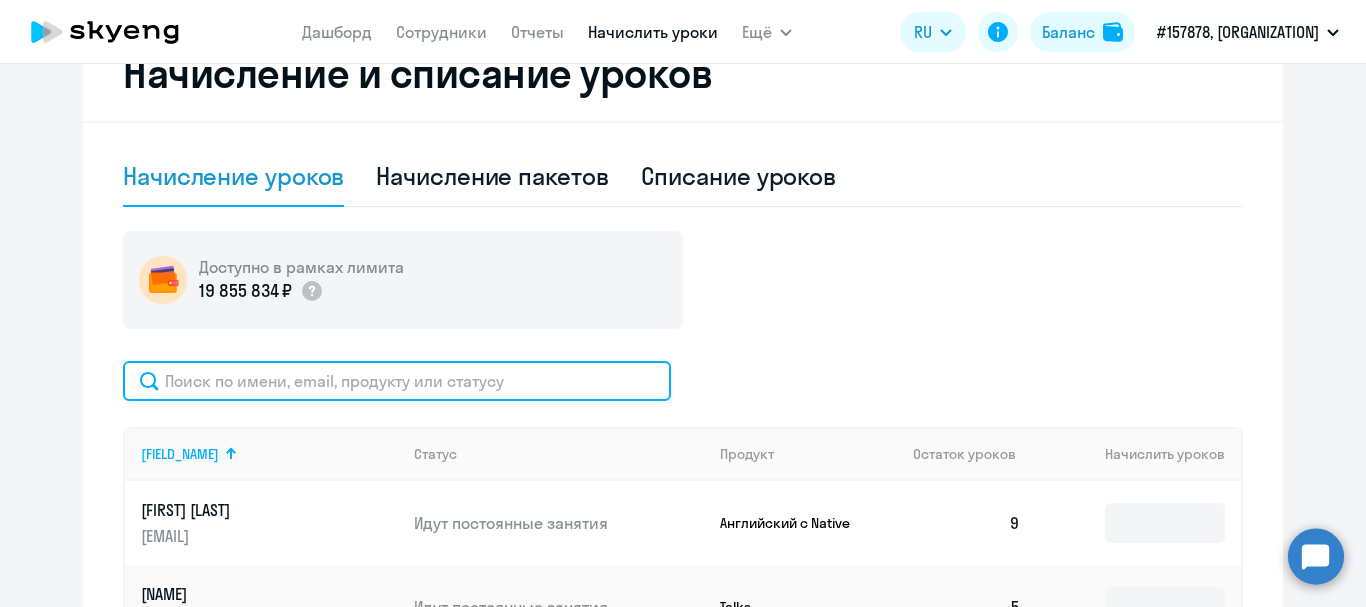 click 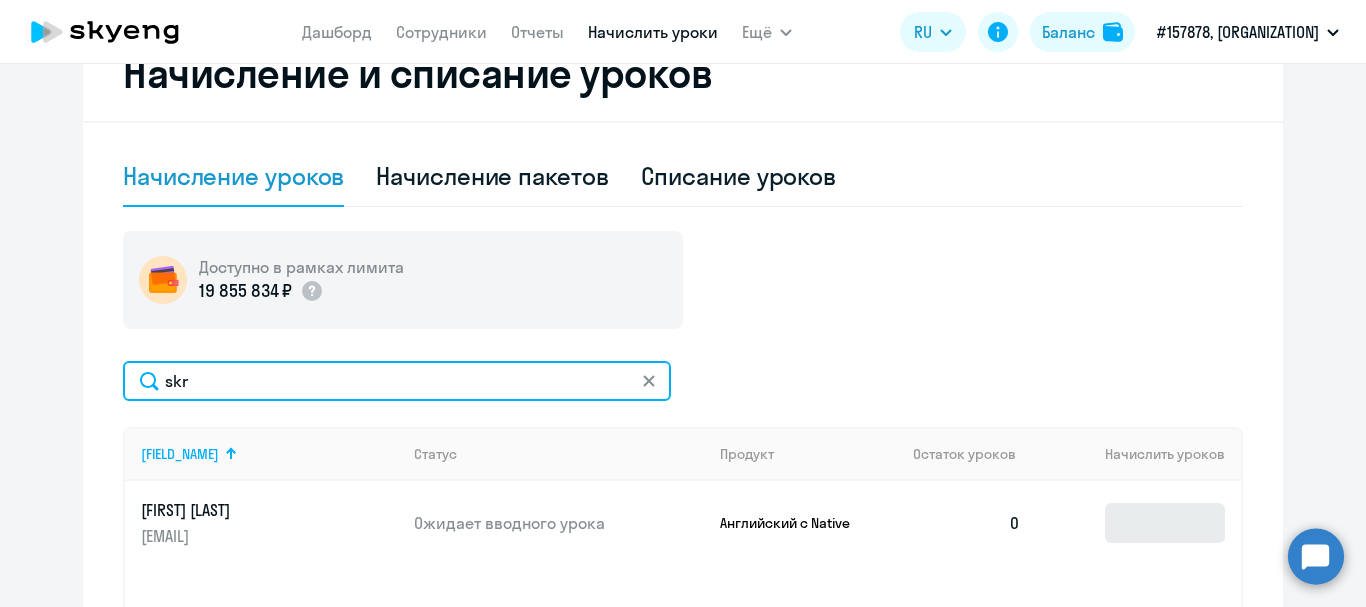 type on "skr" 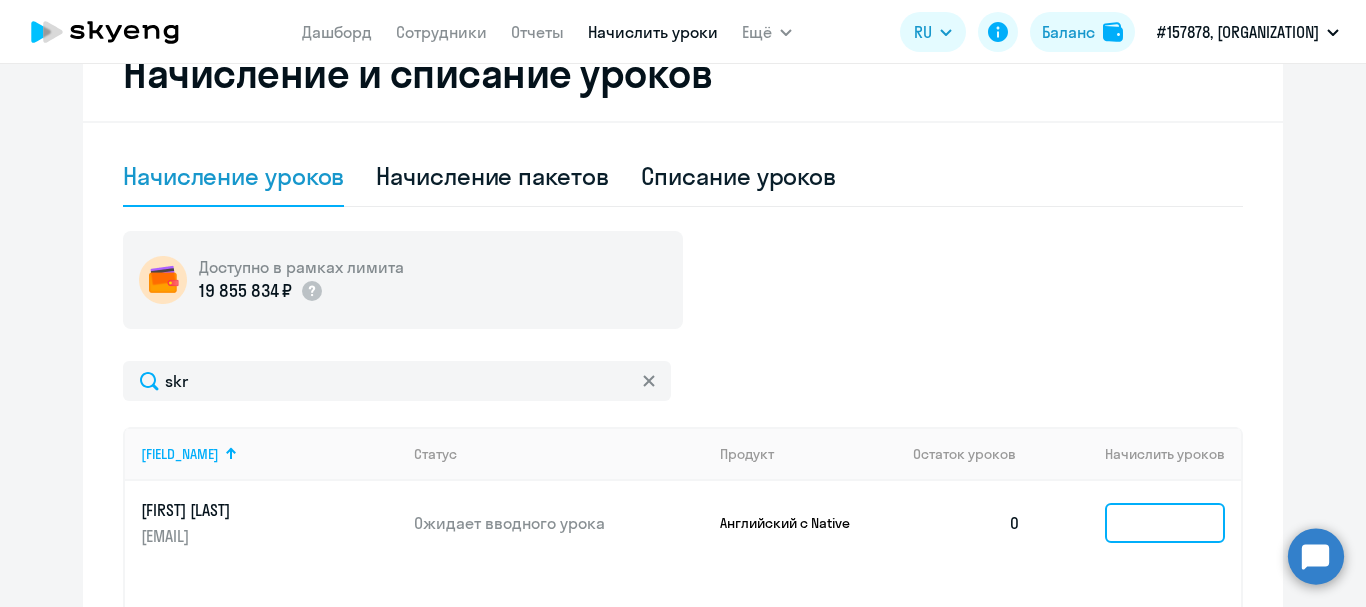 click 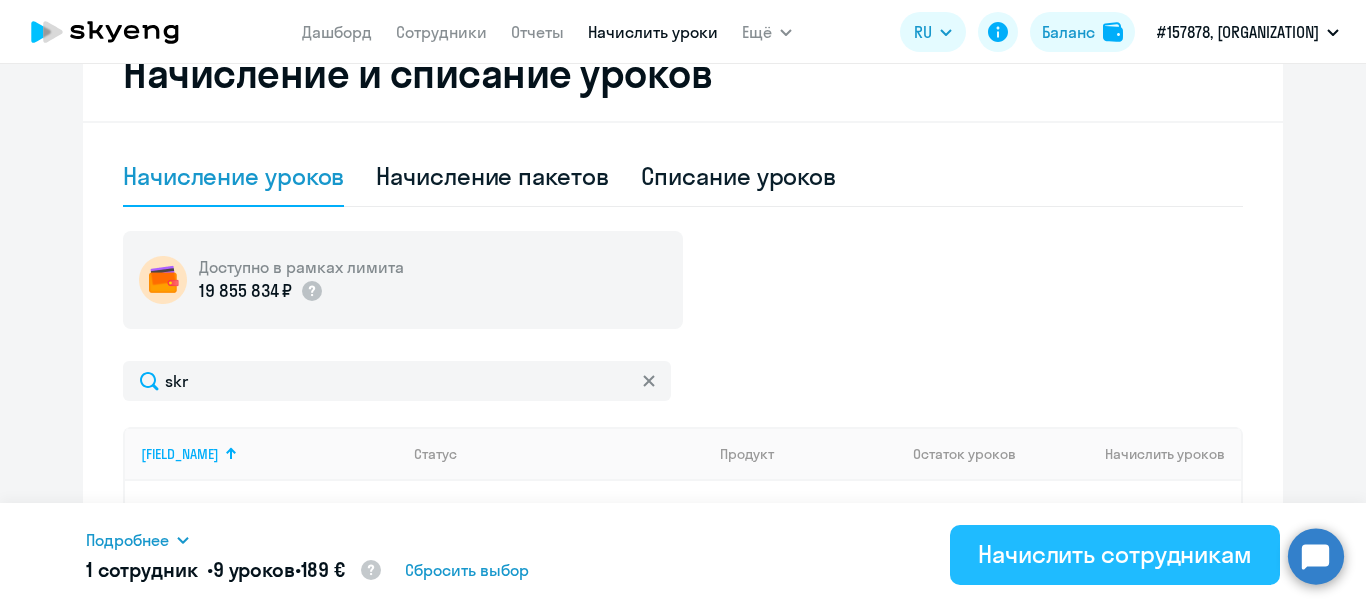 type on "9" 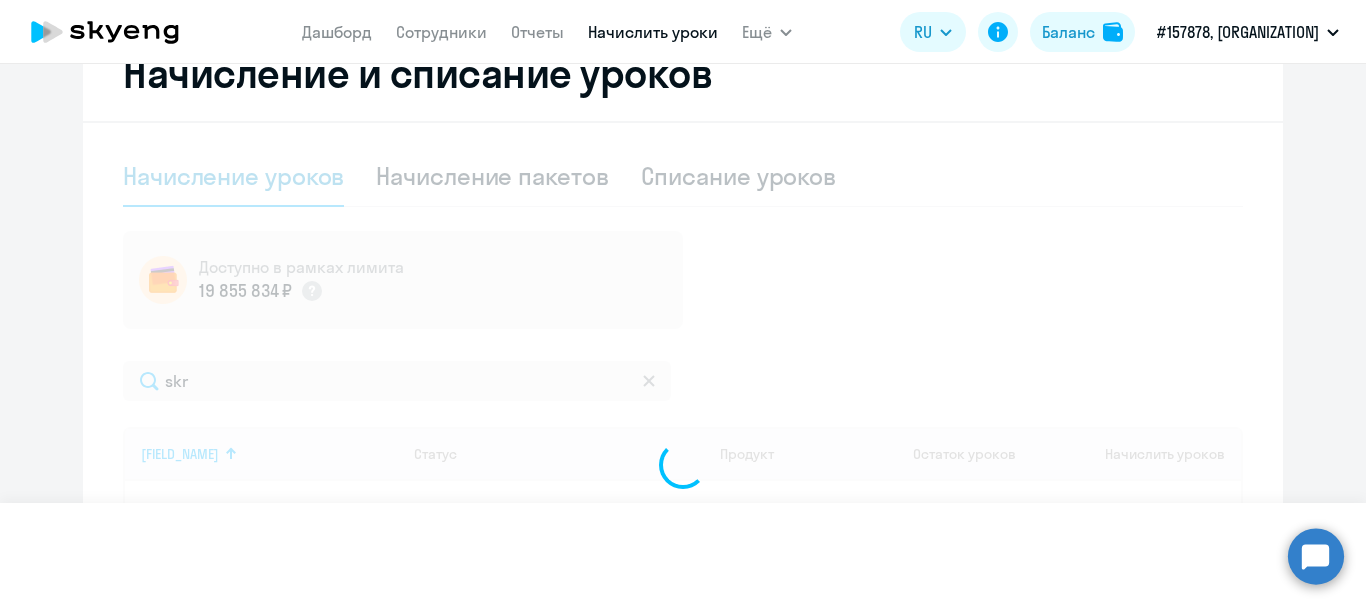 type 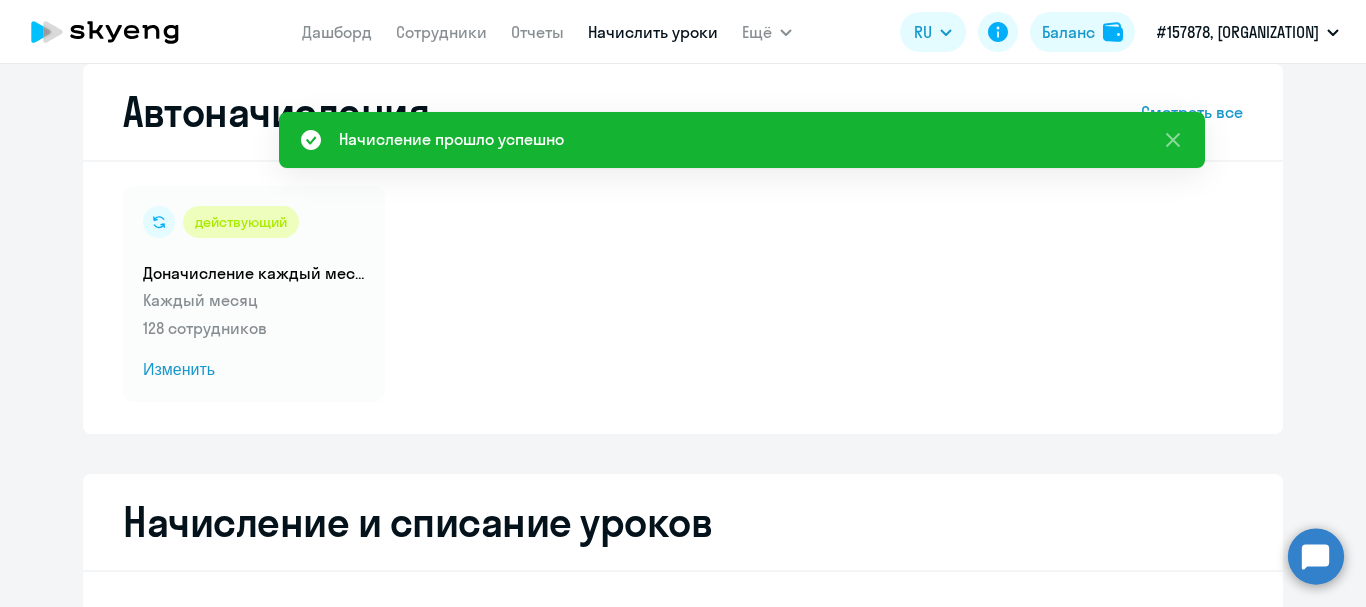 scroll, scrollTop: 21, scrollLeft: 0, axis: vertical 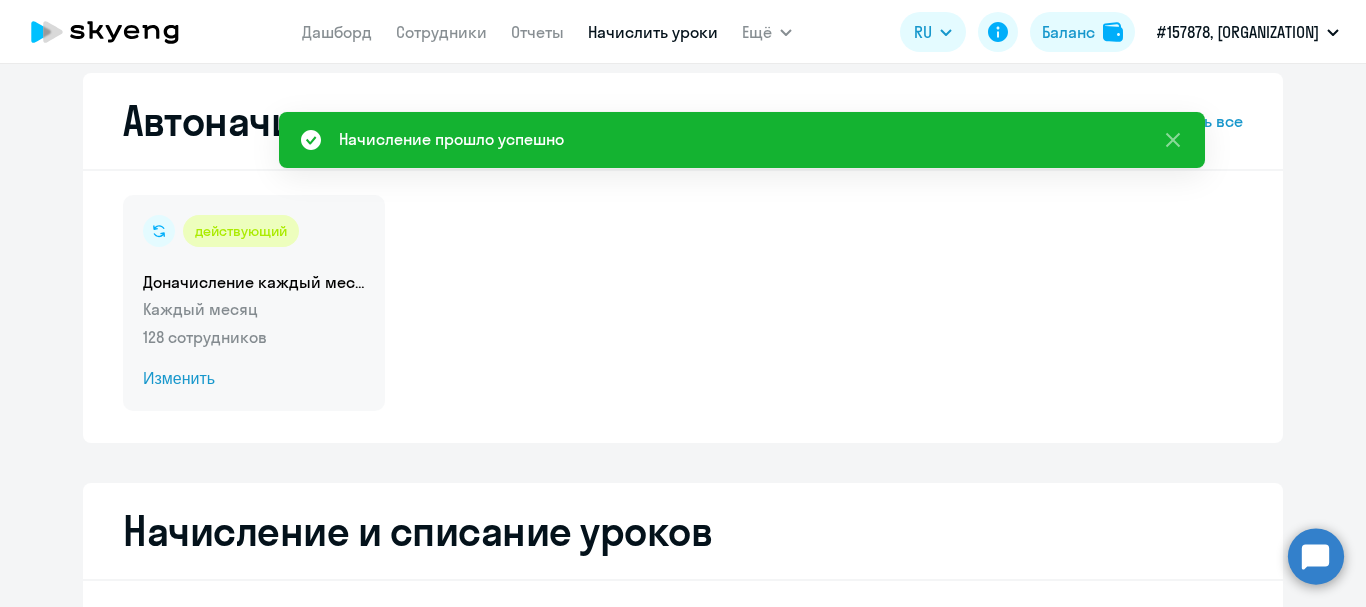 click on "Изменить" 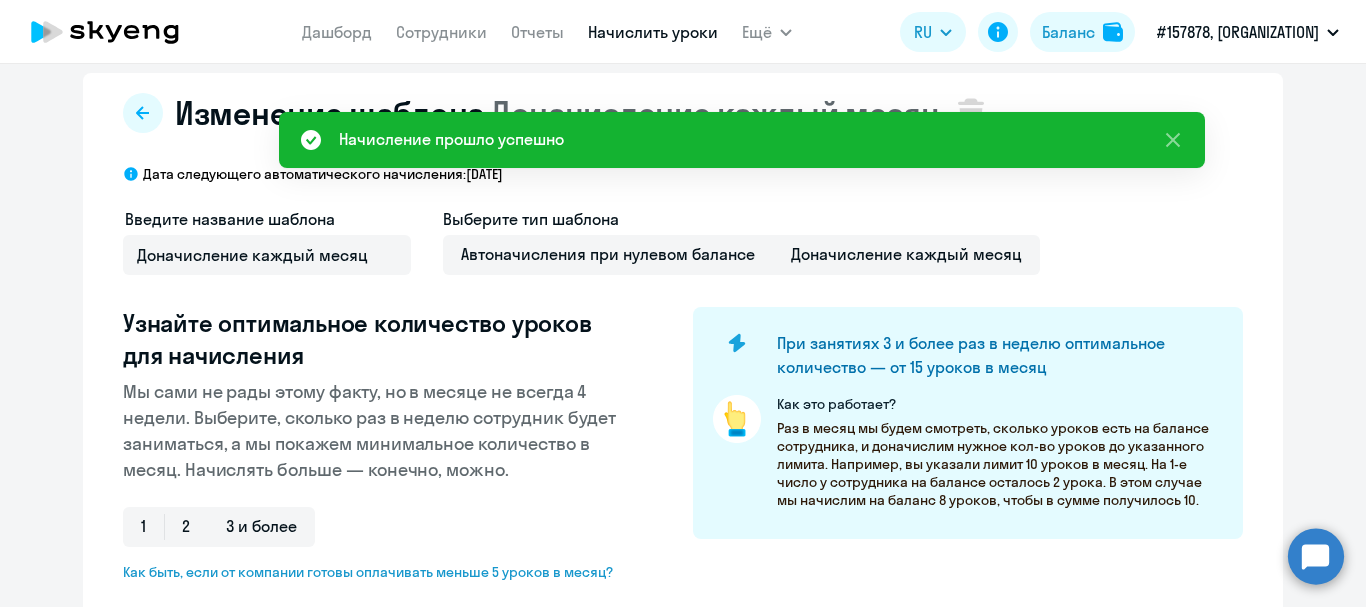 select on "10" 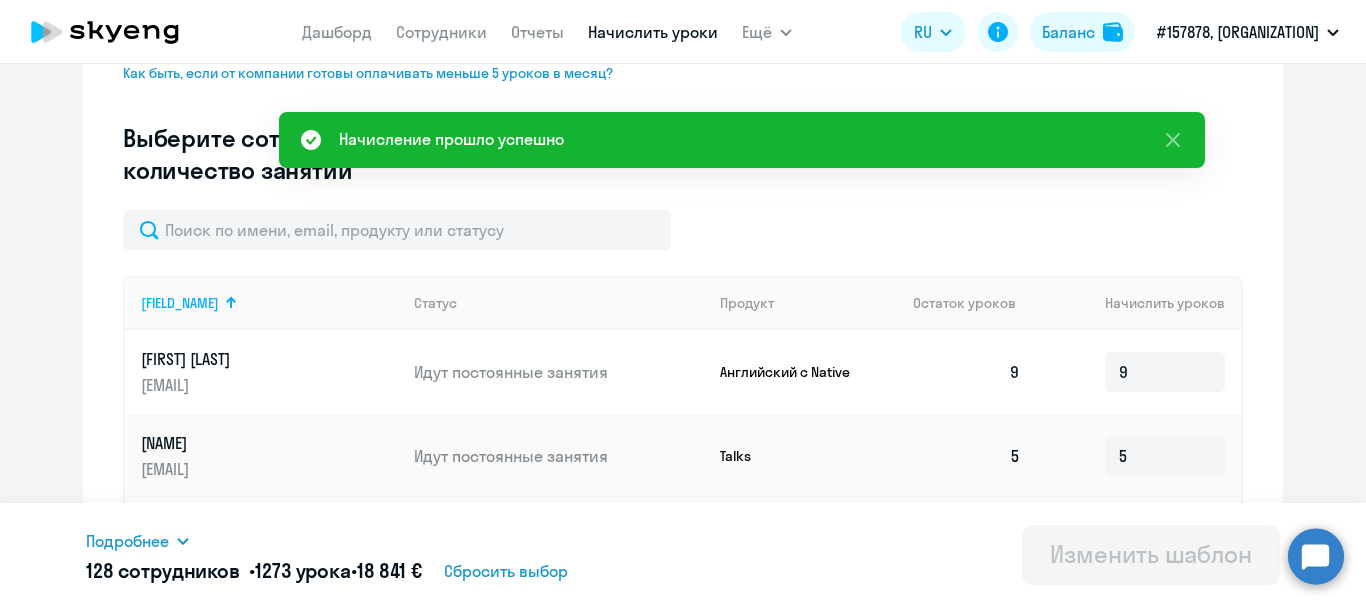 scroll, scrollTop: 533, scrollLeft: 0, axis: vertical 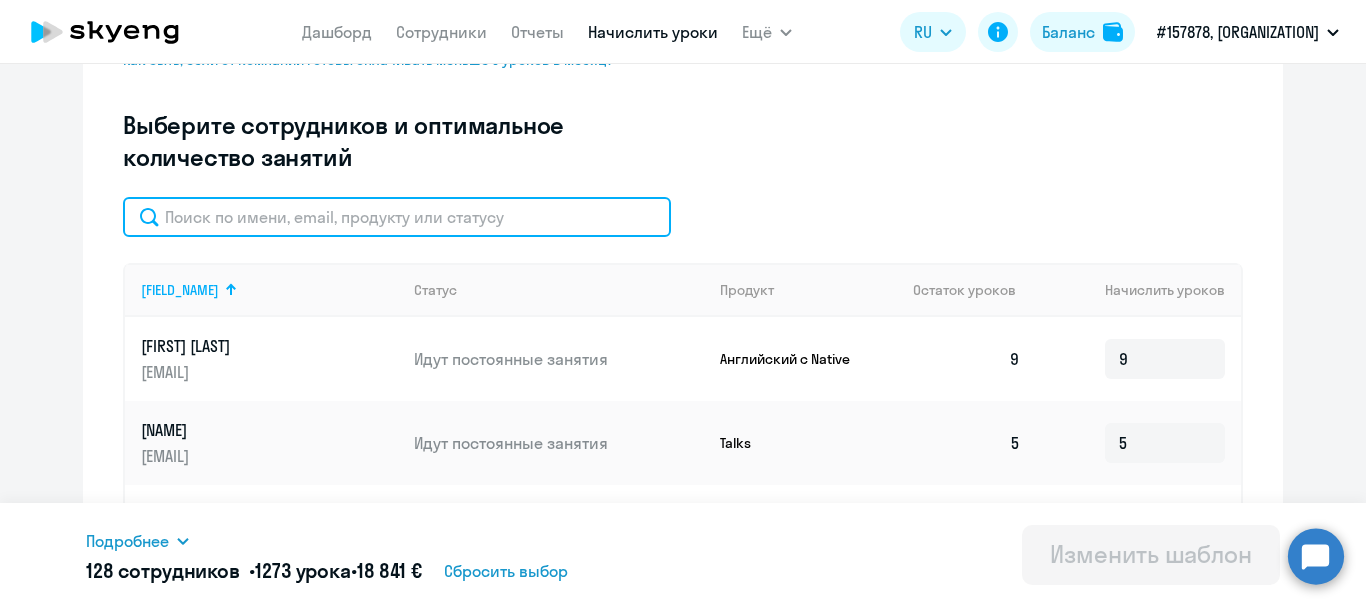 click 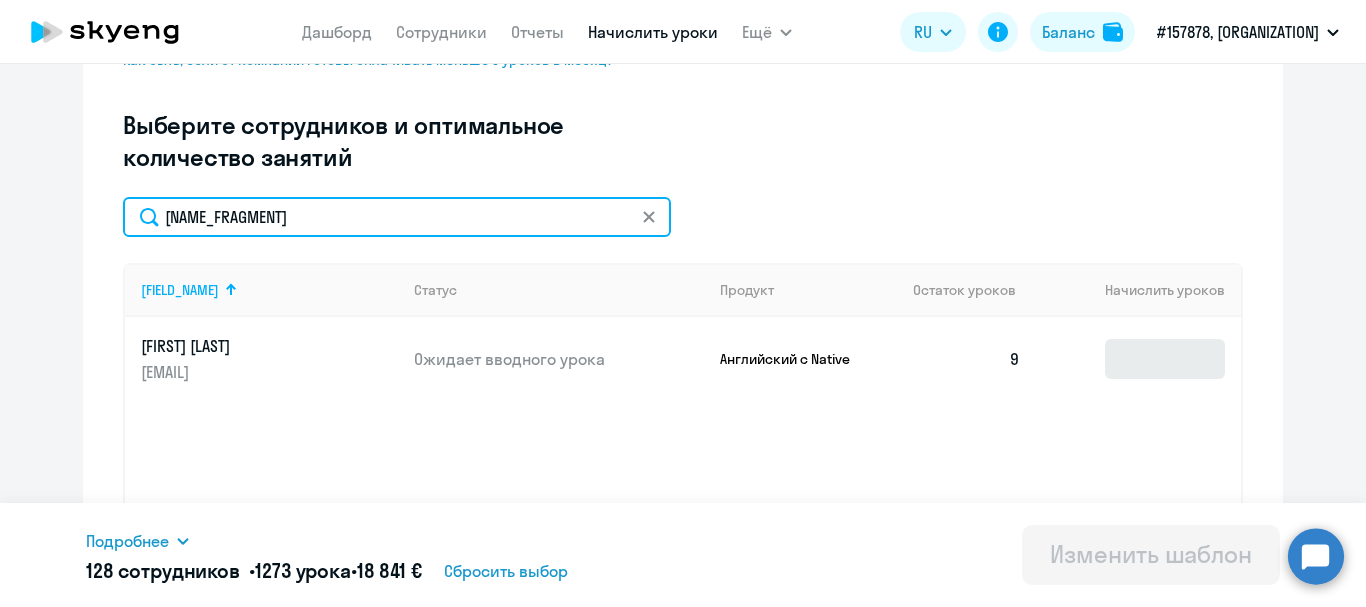 type on "[NAME_FRAGMENT]" 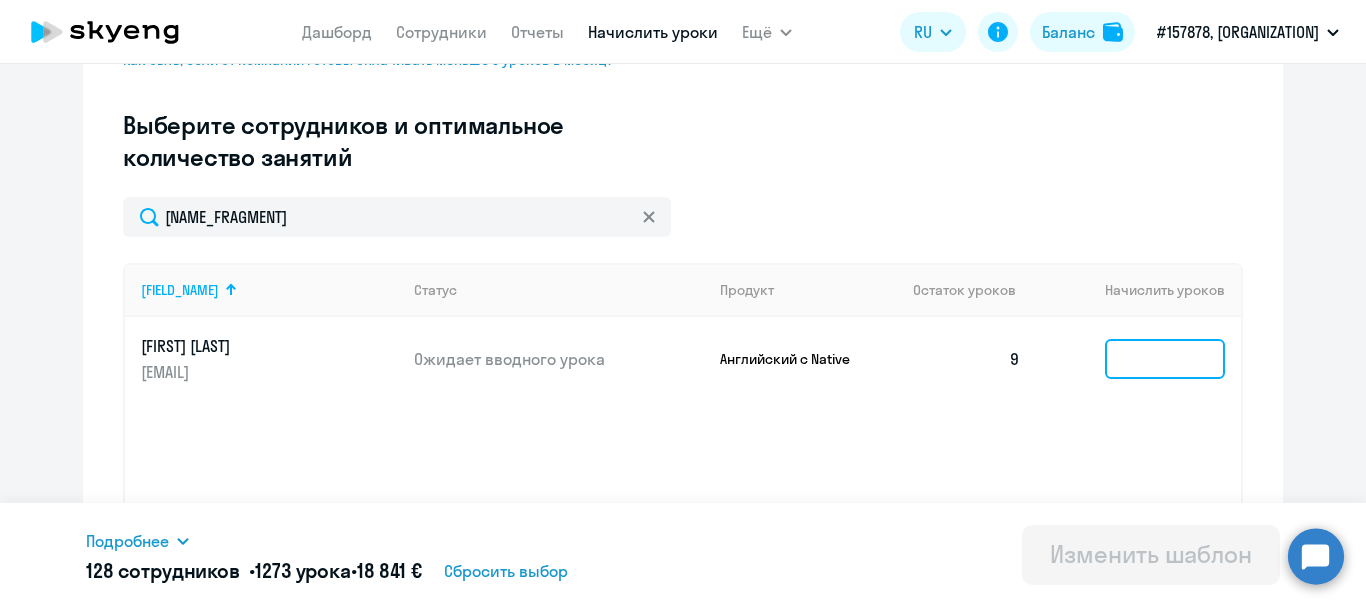 click 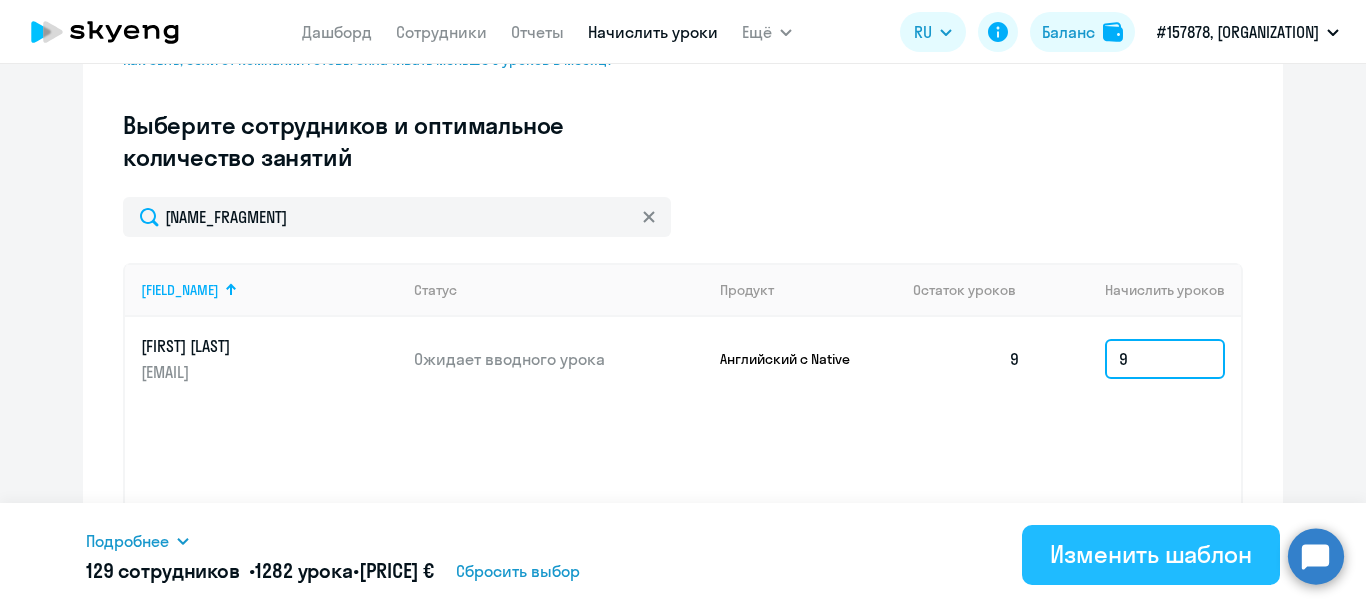 type on "9" 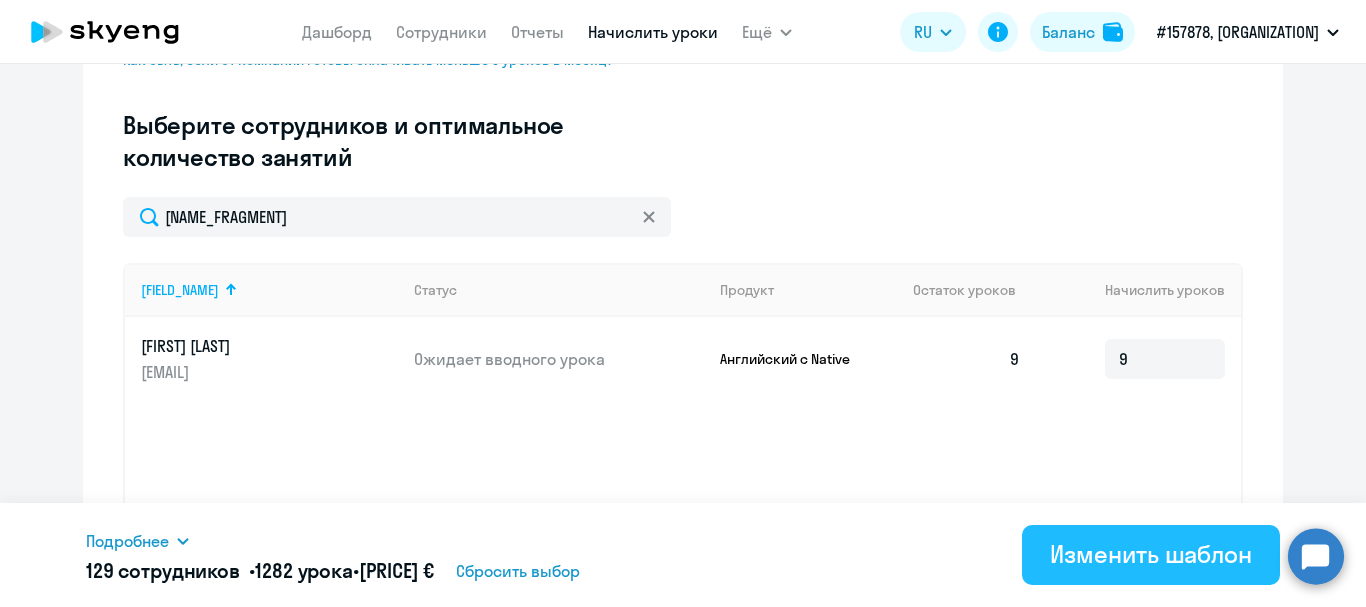 click on "Изменить шаблон" at bounding box center (1151, 554) 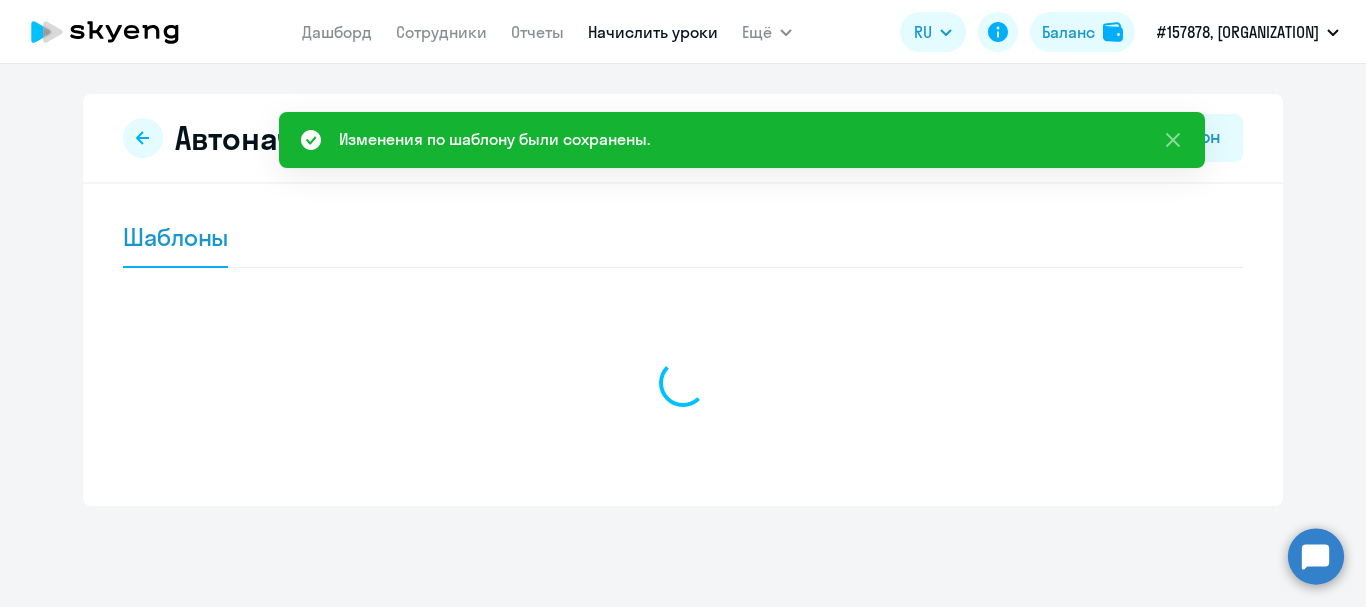 scroll, scrollTop: 0, scrollLeft: 0, axis: both 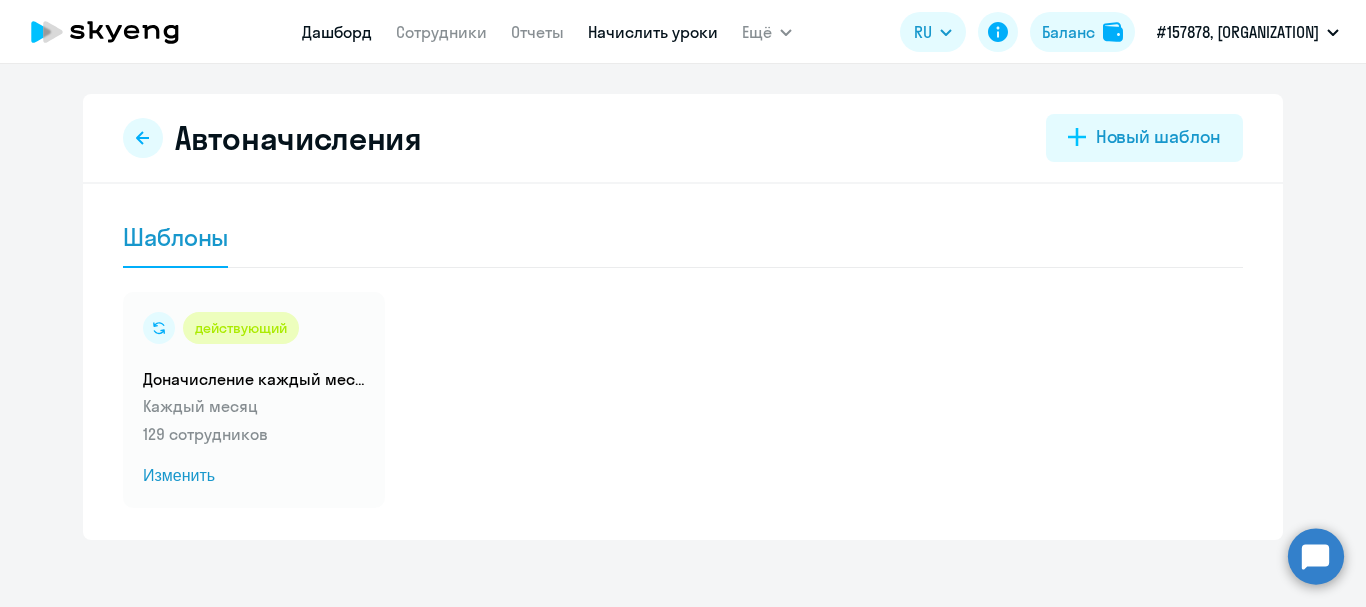 click on "Дашборд" at bounding box center [337, 32] 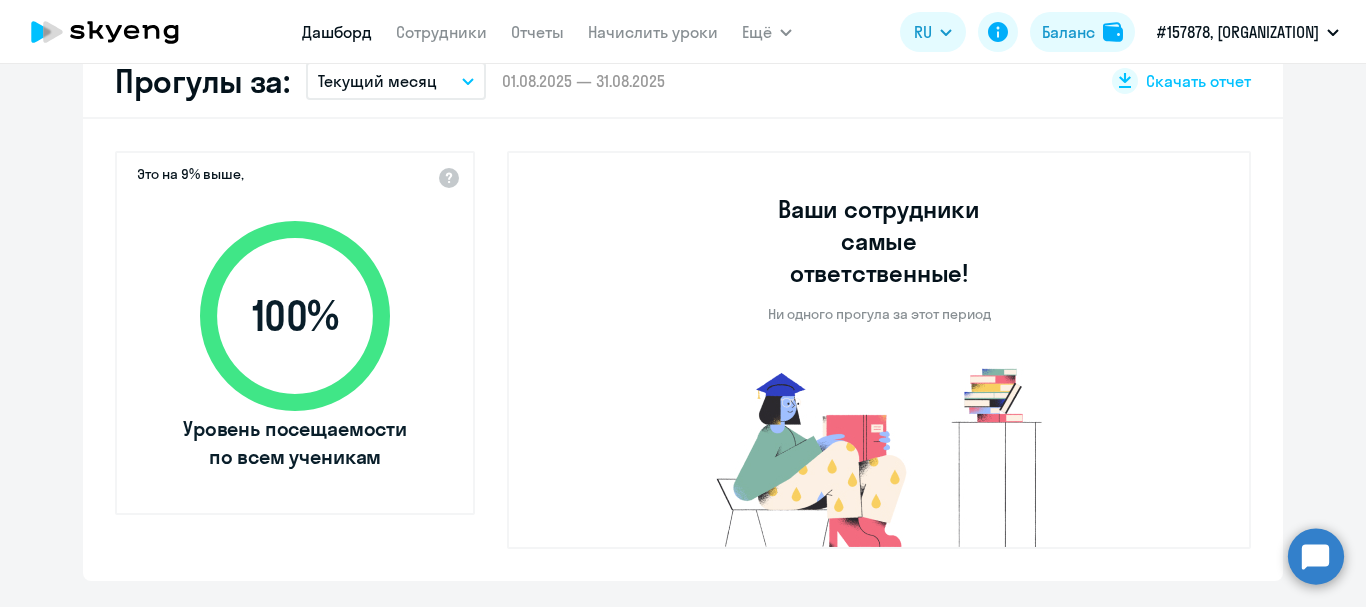 scroll, scrollTop: 606, scrollLeft: 0, axis: vertical 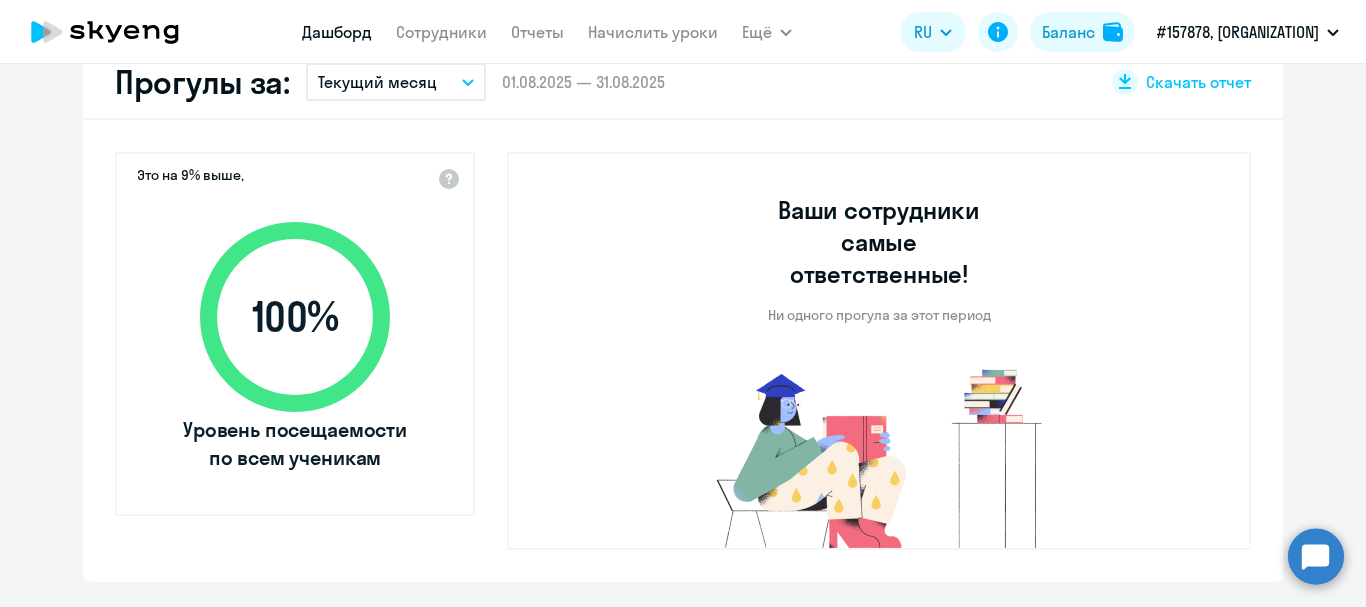 select on "30" 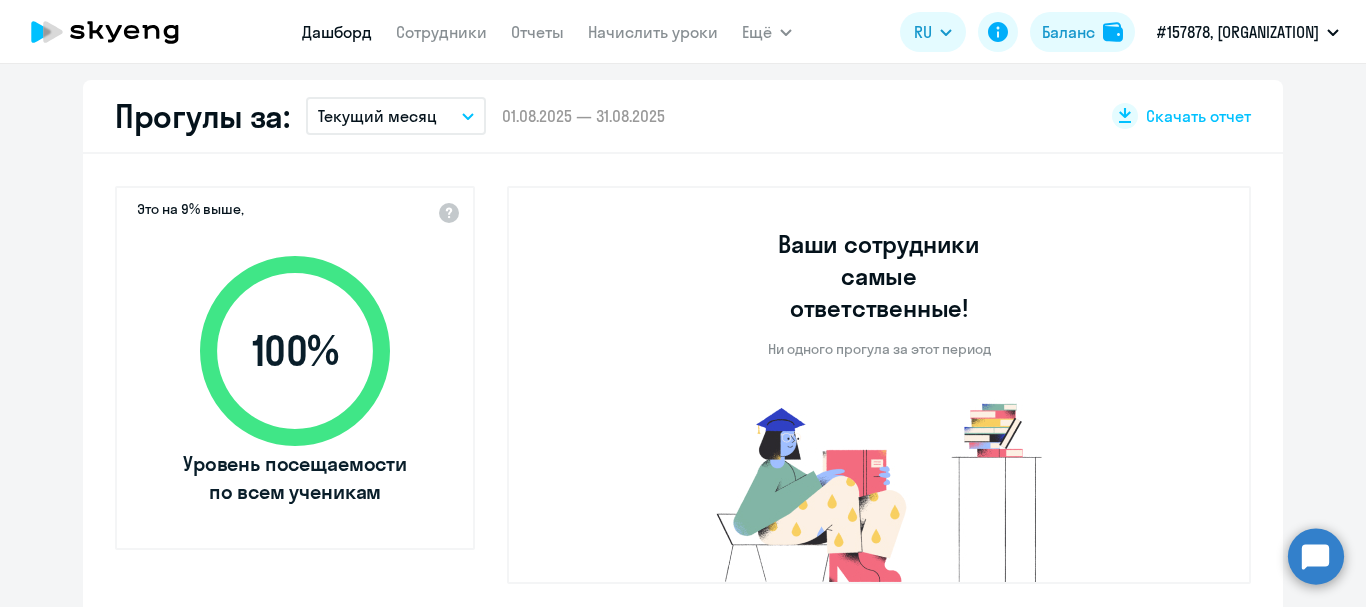 scroll, scrollTop: 573, scrollLeft: 0, axis: vertical 